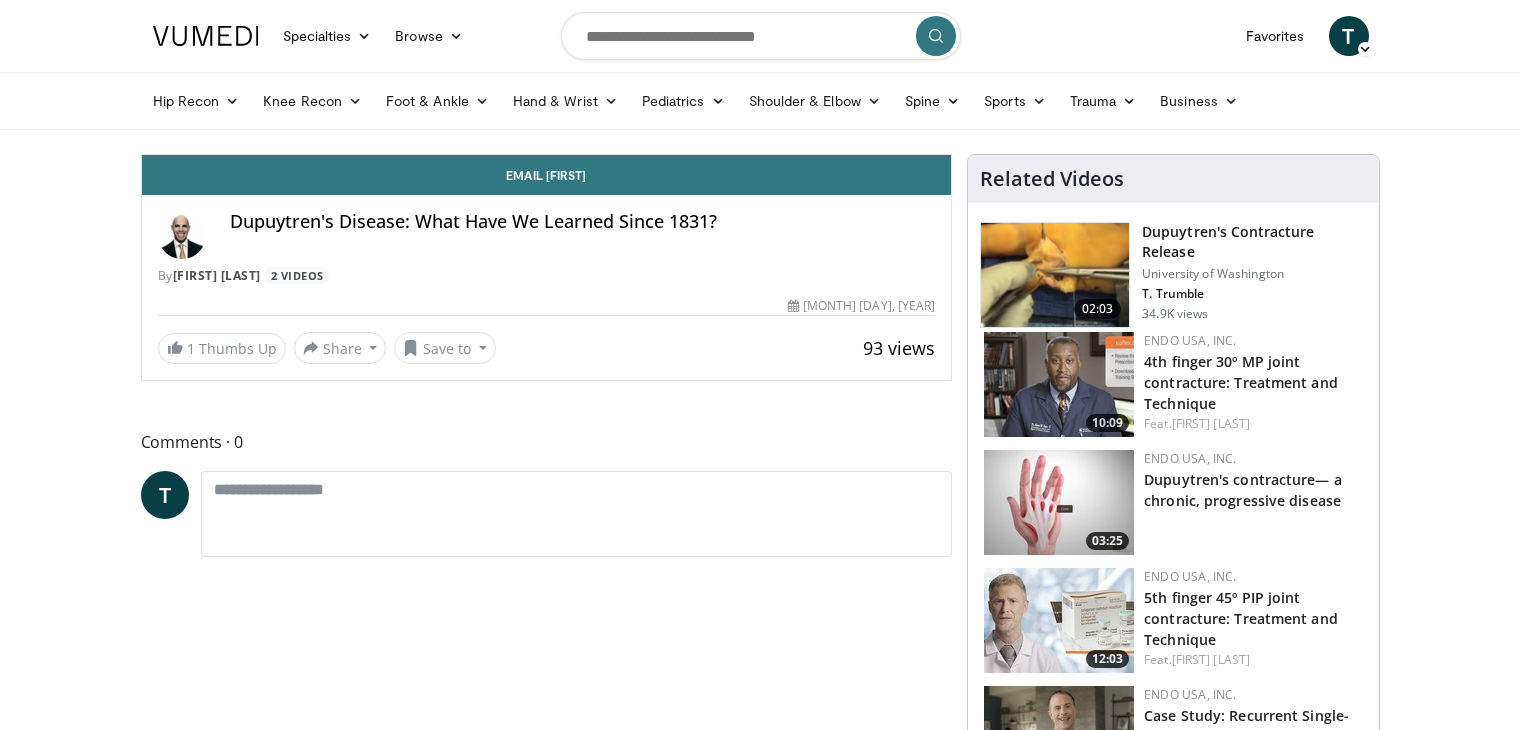 scroll, scrollTop: 0, scrollLeft: 0, axis: both 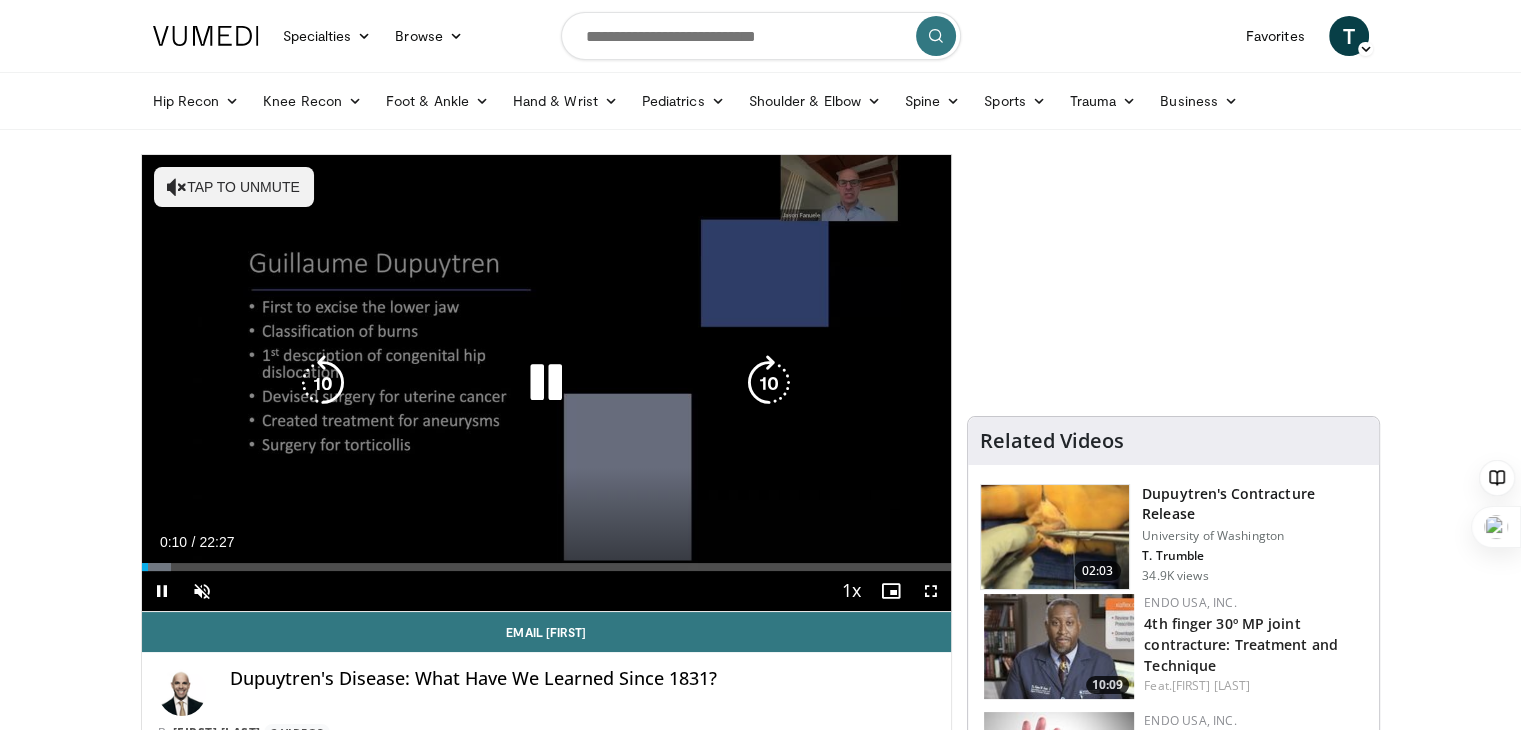 click on "Tap to unmute" at bounding box center (234, 187) 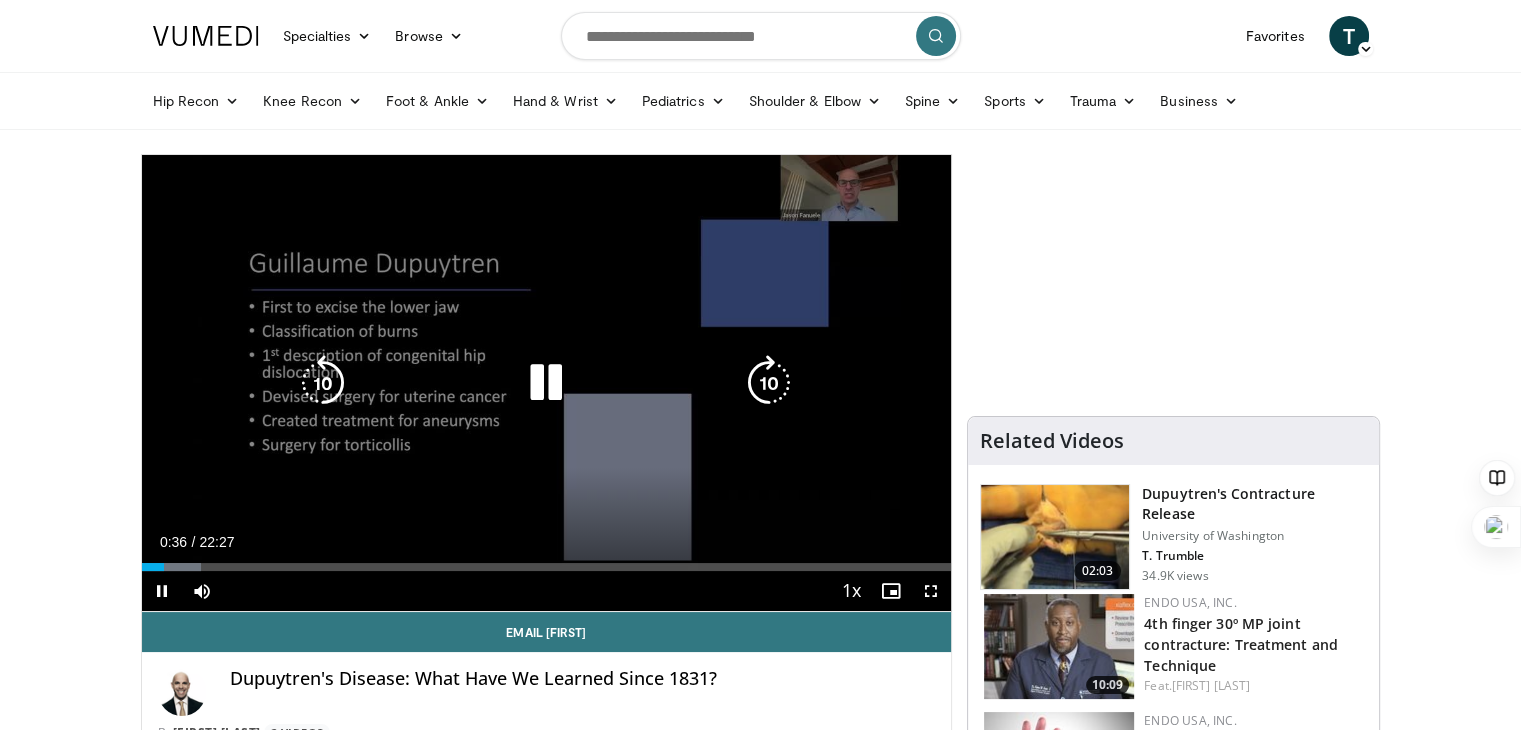 click on "10 seconds
Tap to unmute" at bounding box center [547, 383] 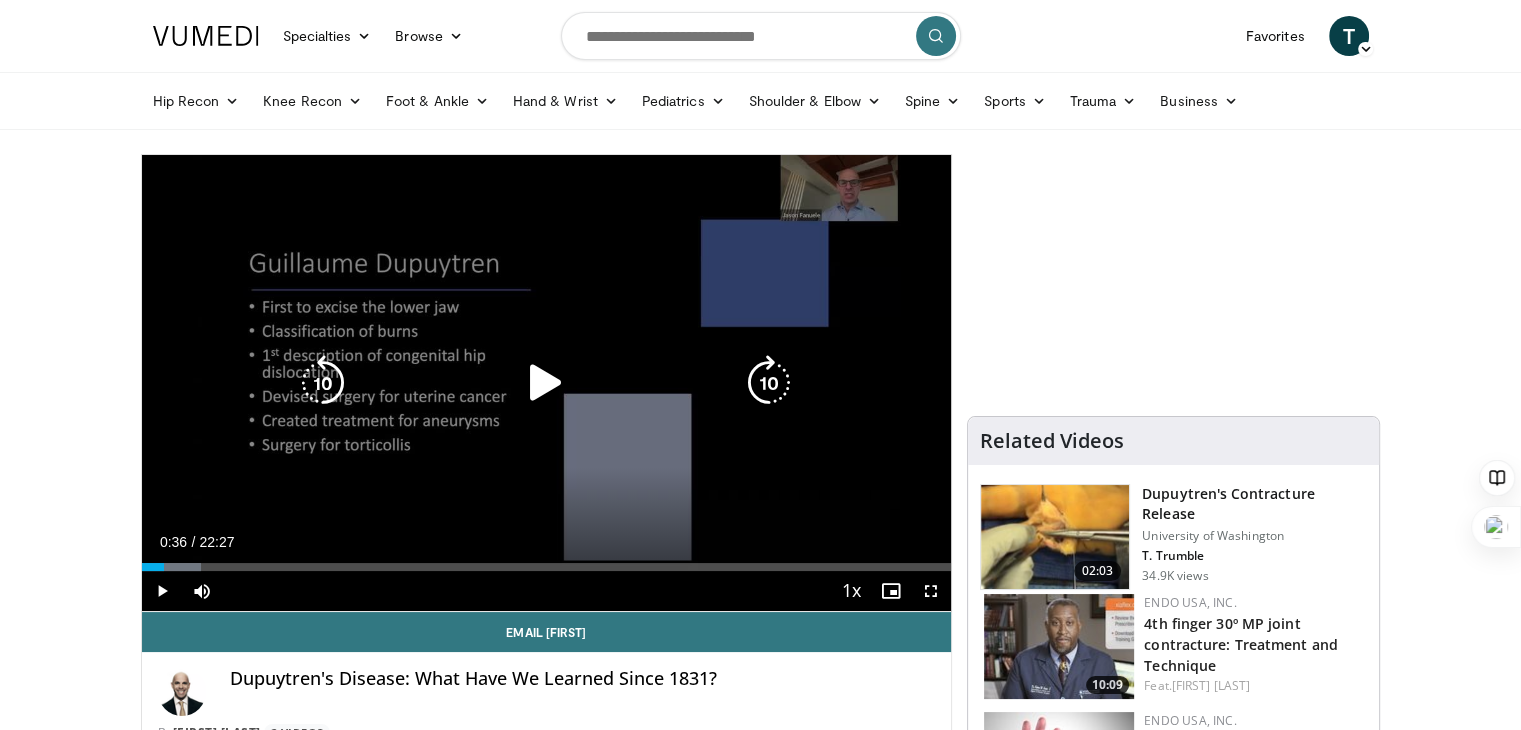 click at bounding box center (546, 383) 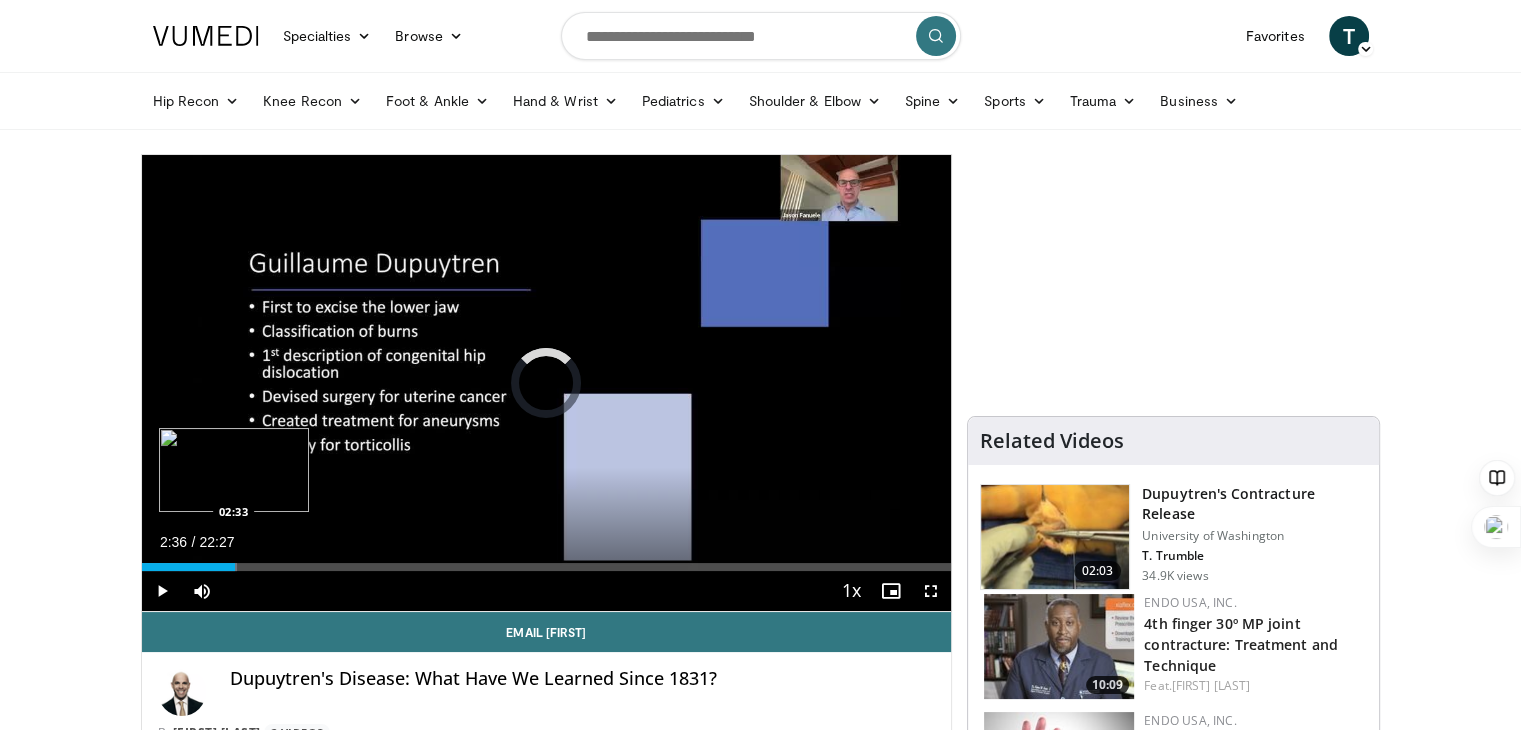 click at bounding box center [208, 567] 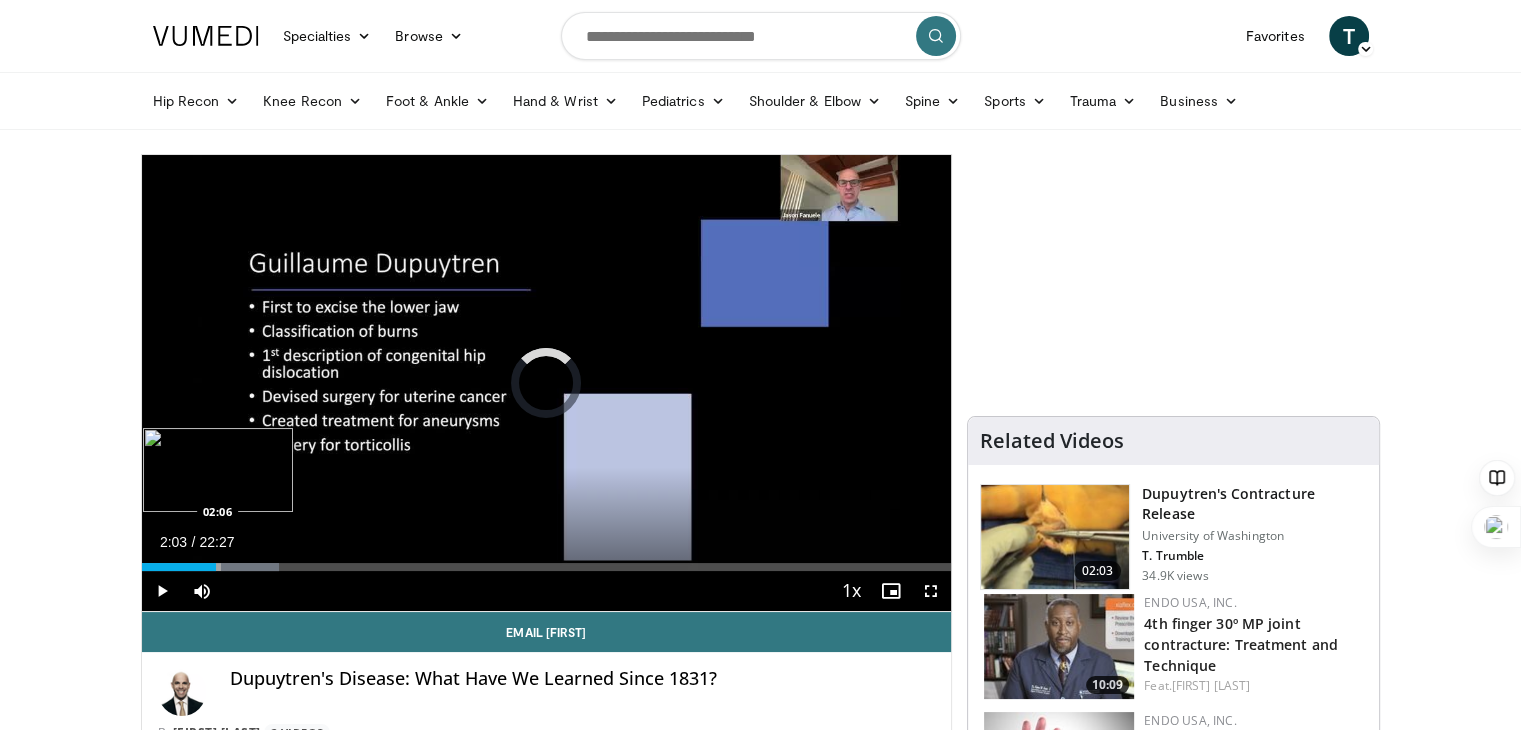 click on "02:42" at bounding box center (179, 567) 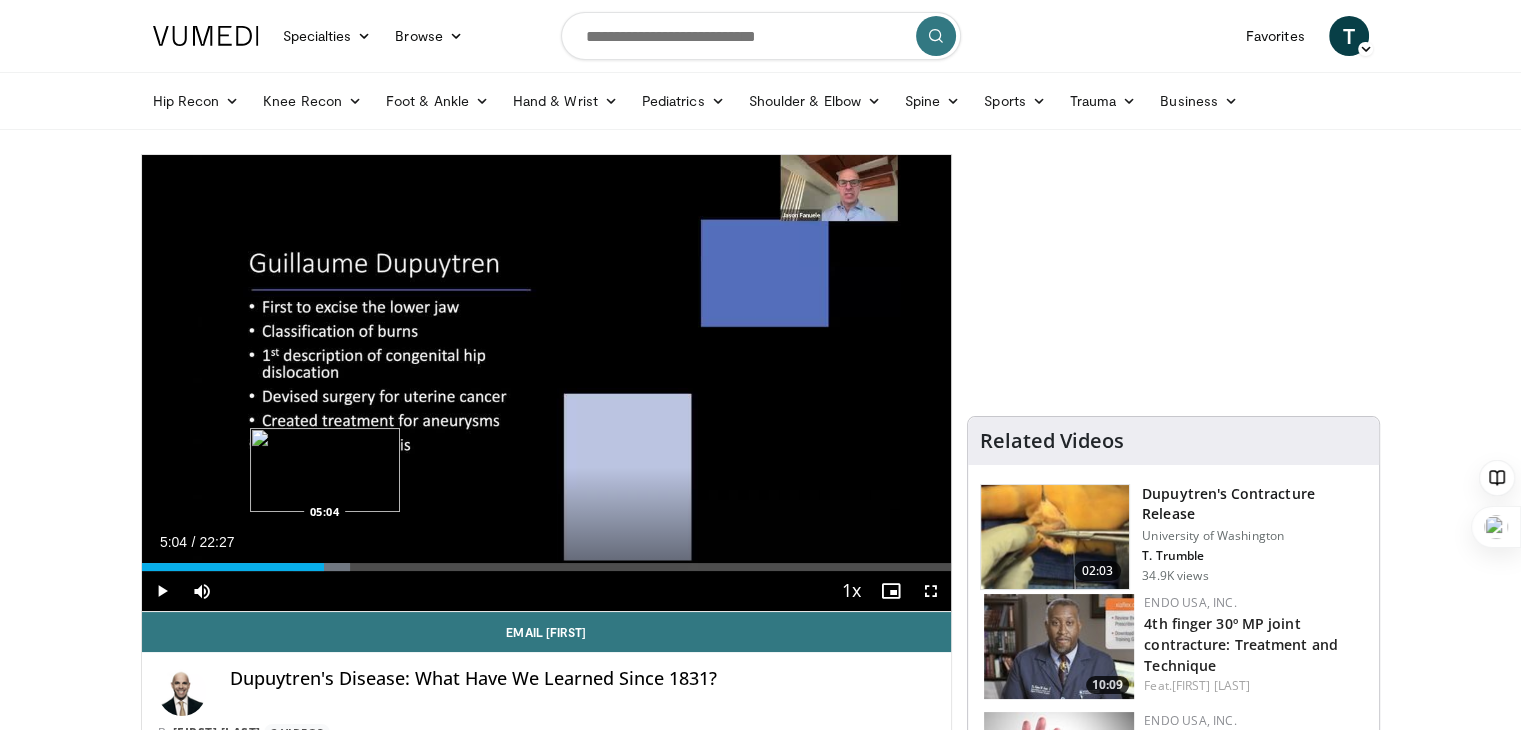click on "Loaded :  25.77% 05:04 05:04" at bounding box center [547, 567] 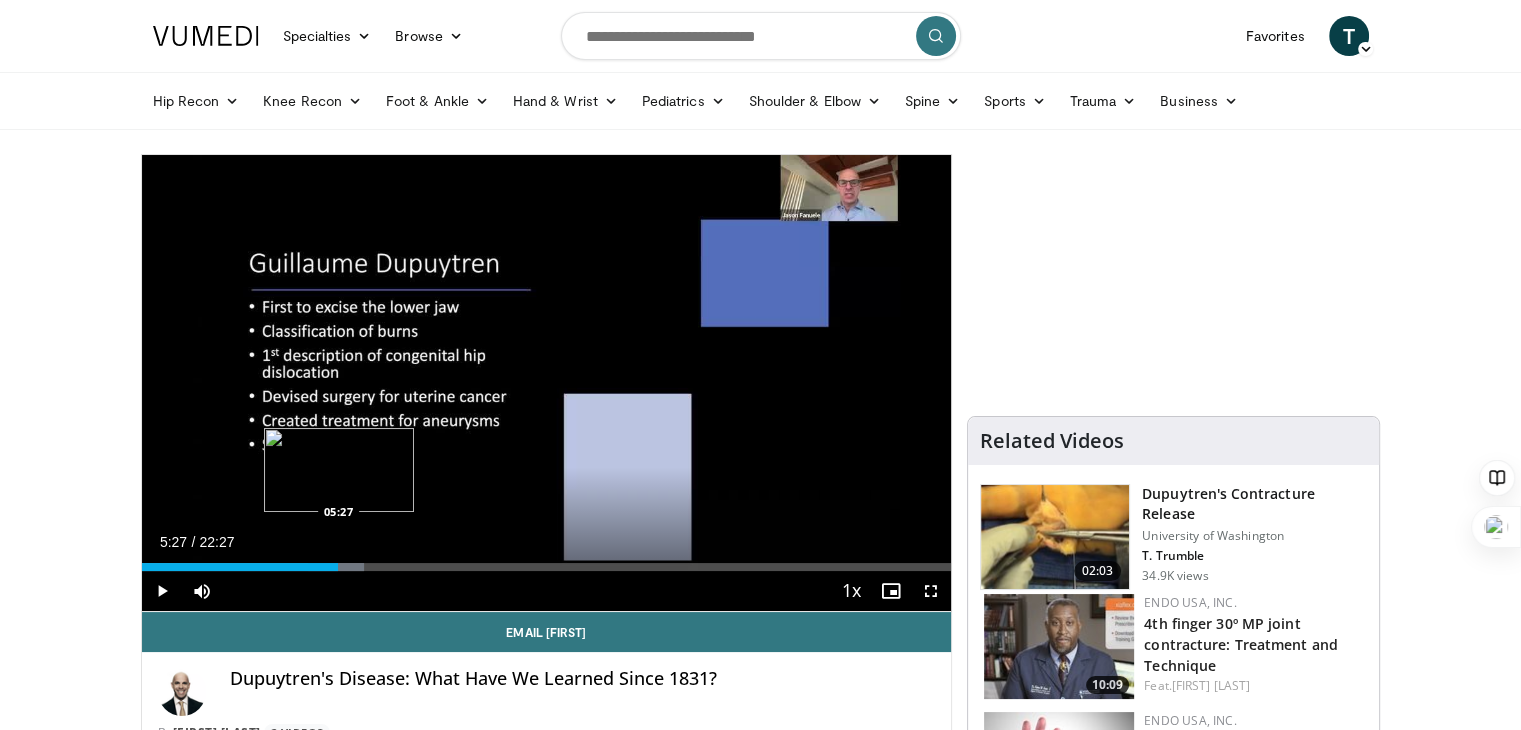 click on "Loaded :  27.46% 05:09 05:27" at bounding box center [547, 567] 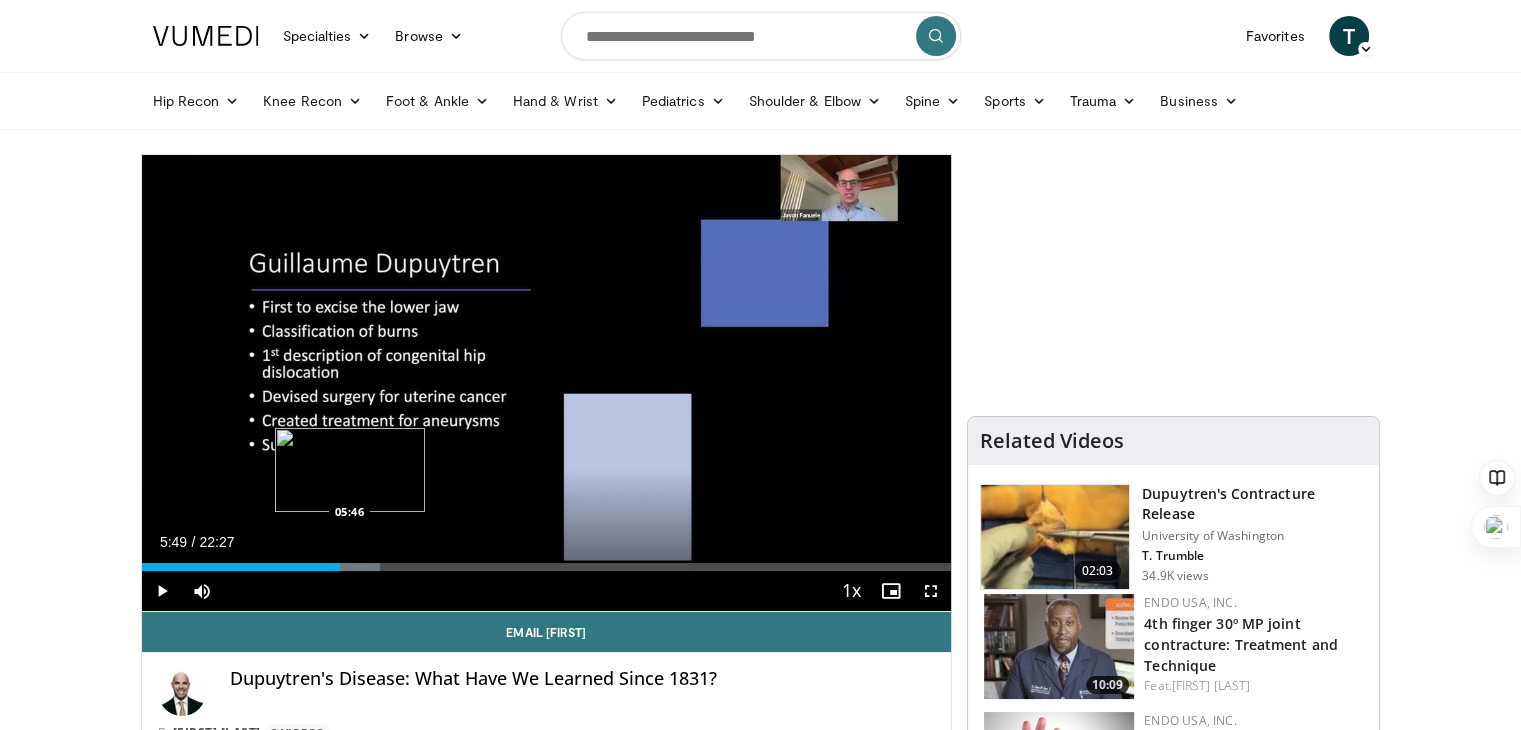 click at bounding box center (351, 567) 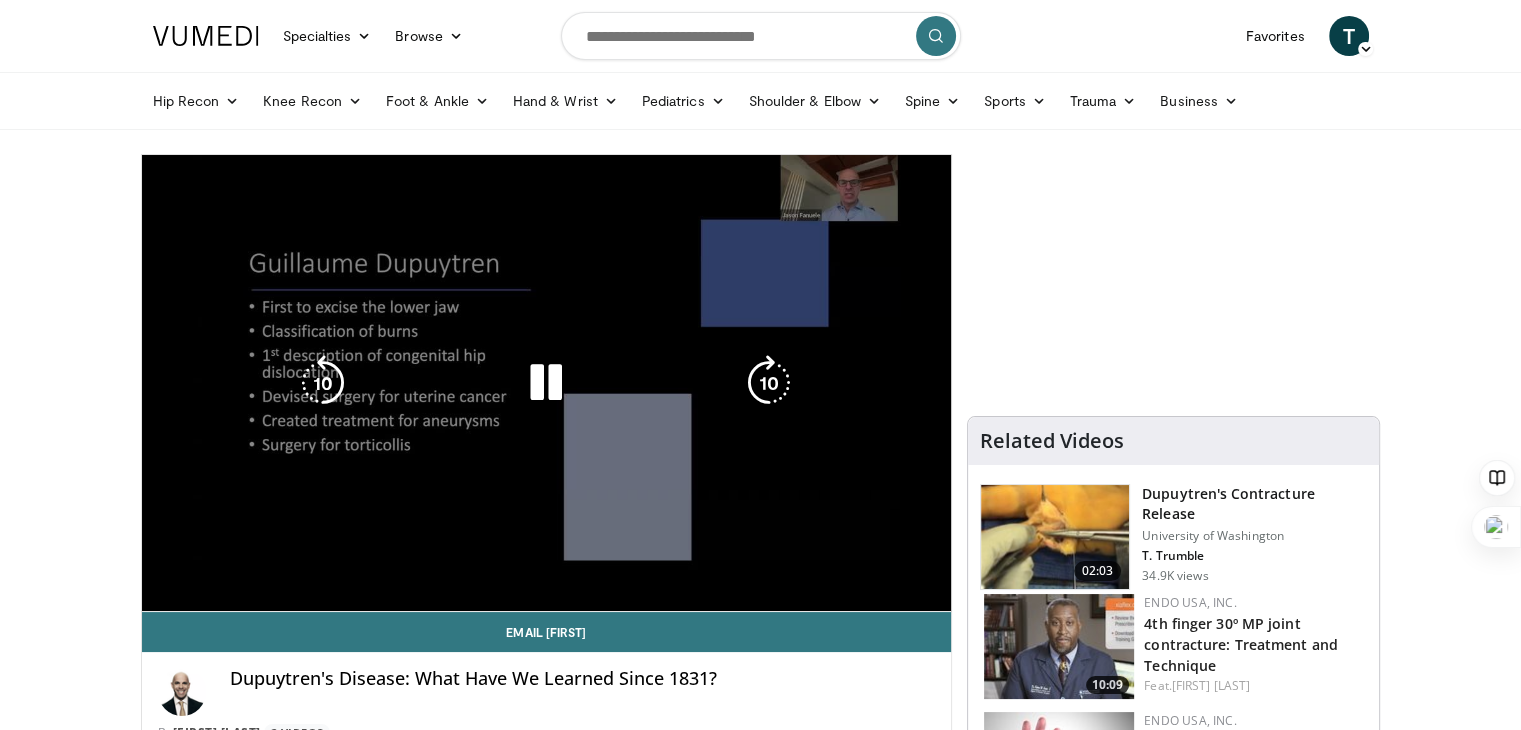 click on "10 seconds
Tap to unmute" at bounding box center (547, 383) 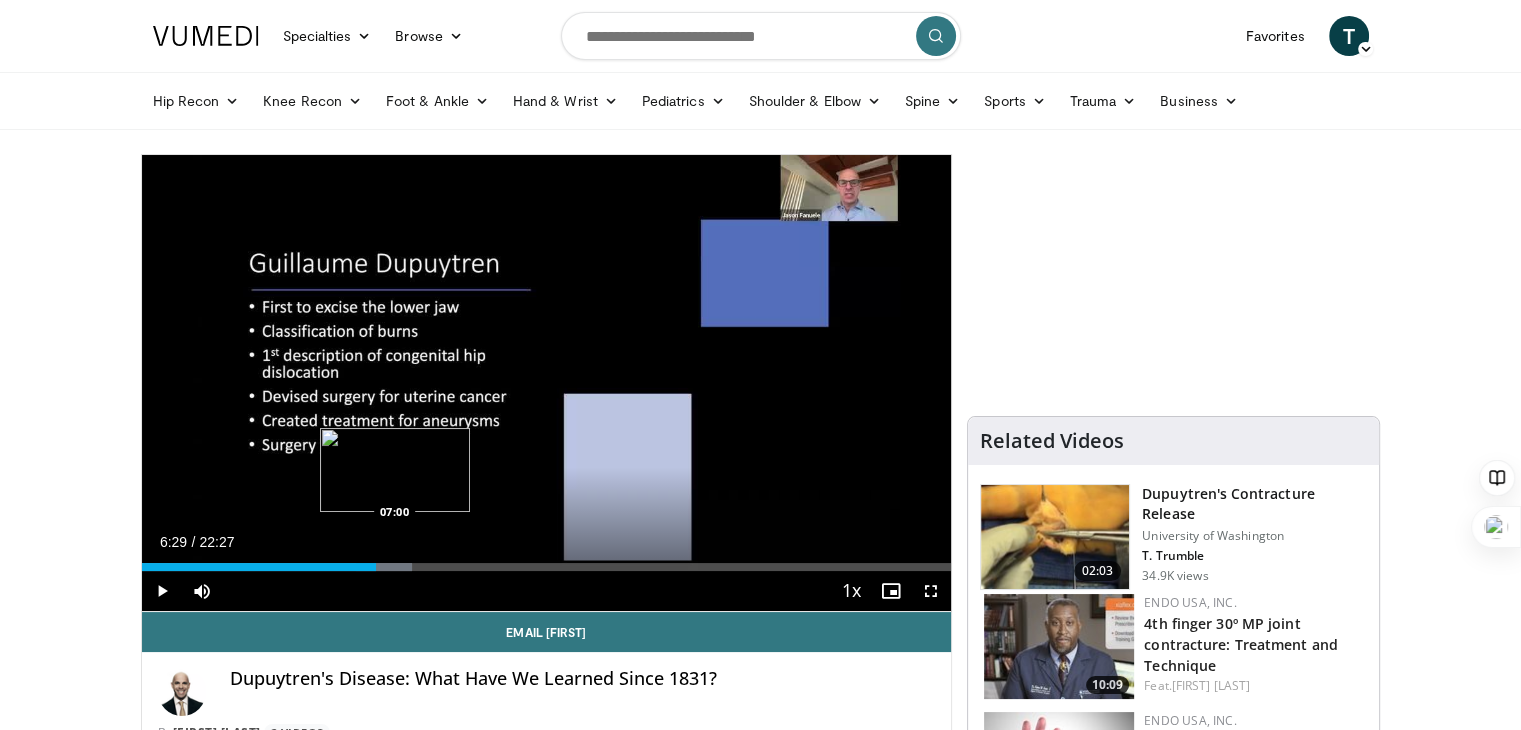 click at bounding box center (384, 567) 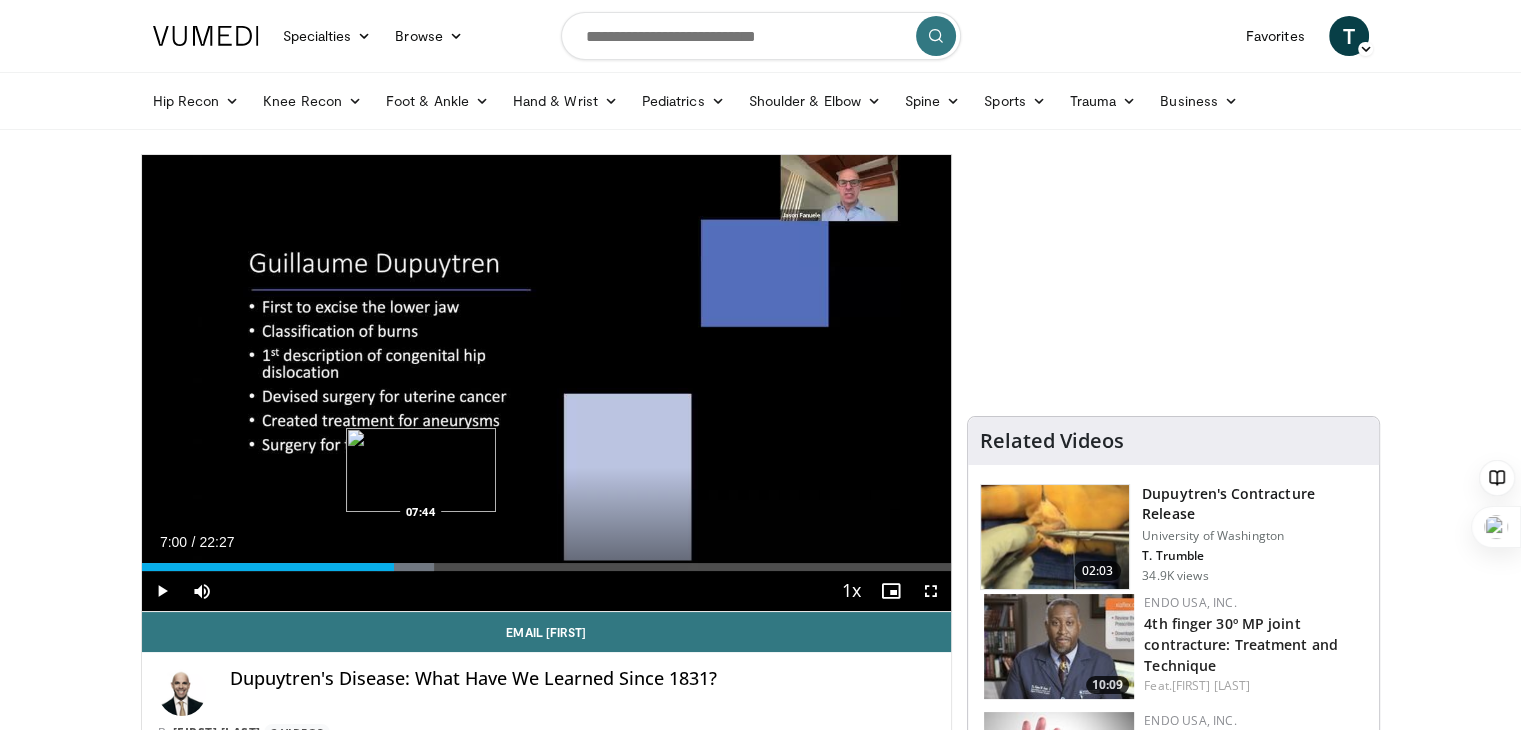 click on "Loaded :  36.07% 07:00 07:44" at bounding box center (547, 567) 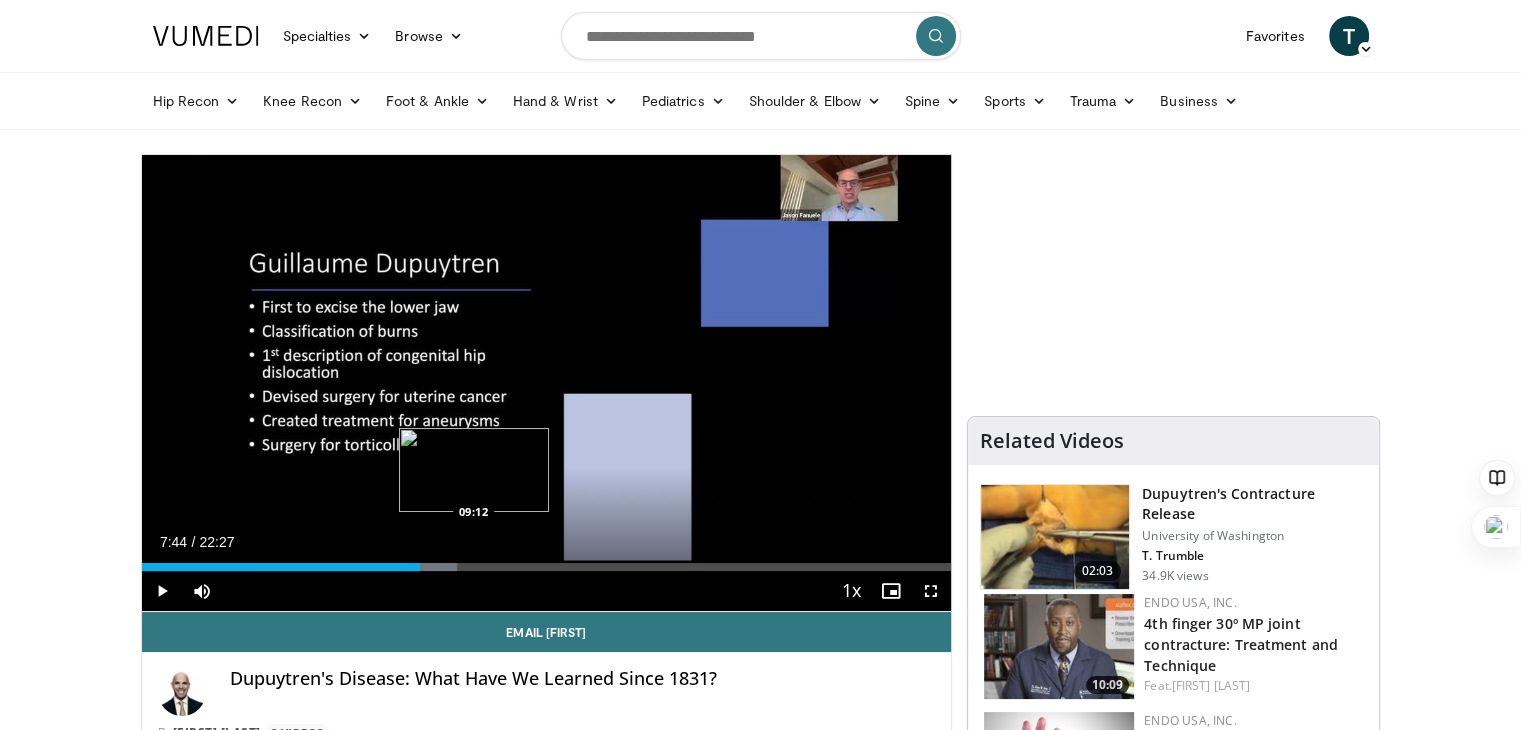 click on "Loaded :  39.02% 07:44 09:12" at bounding box center [547, 567] 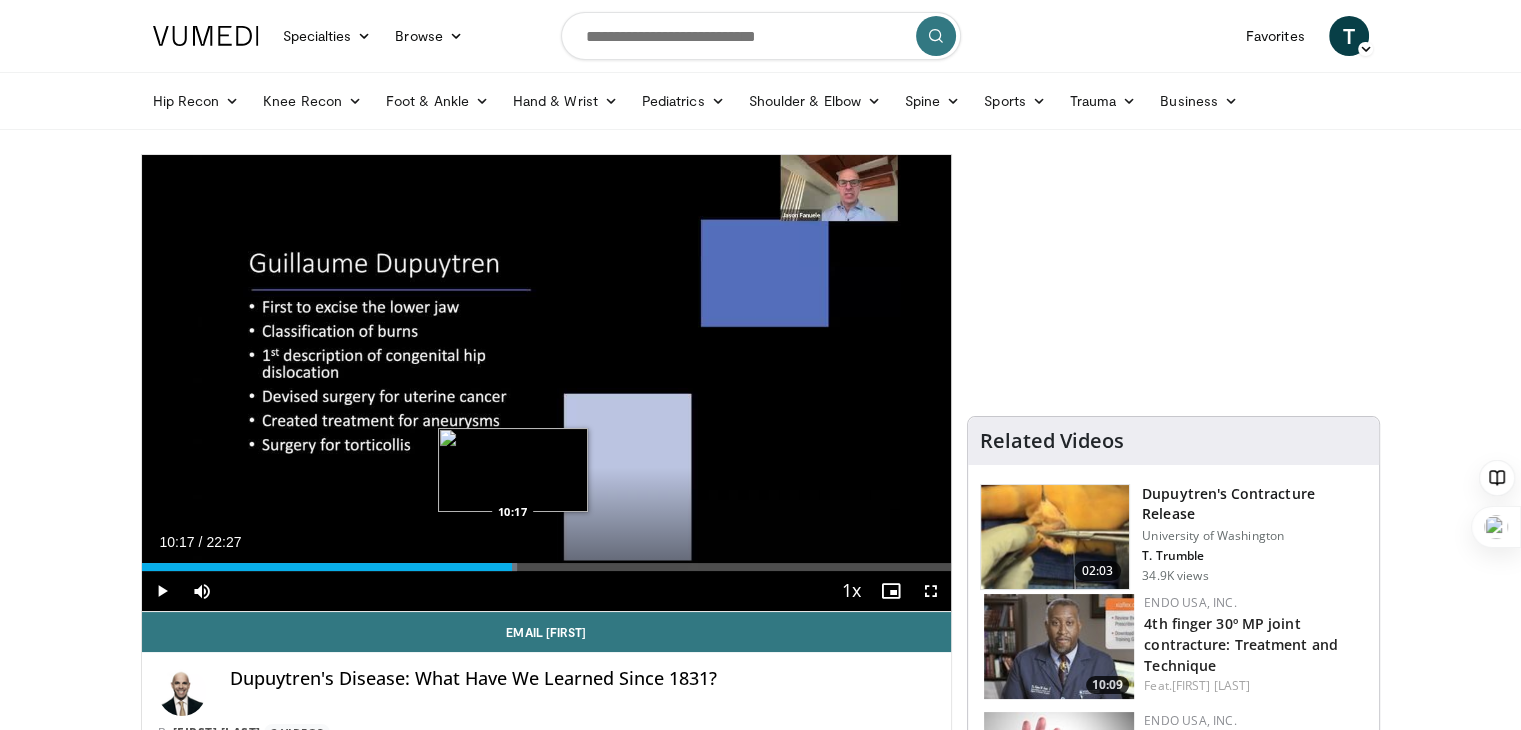 click on "Loaded :  46.38% 09:12 10:17" at bounding box center (547, 567) 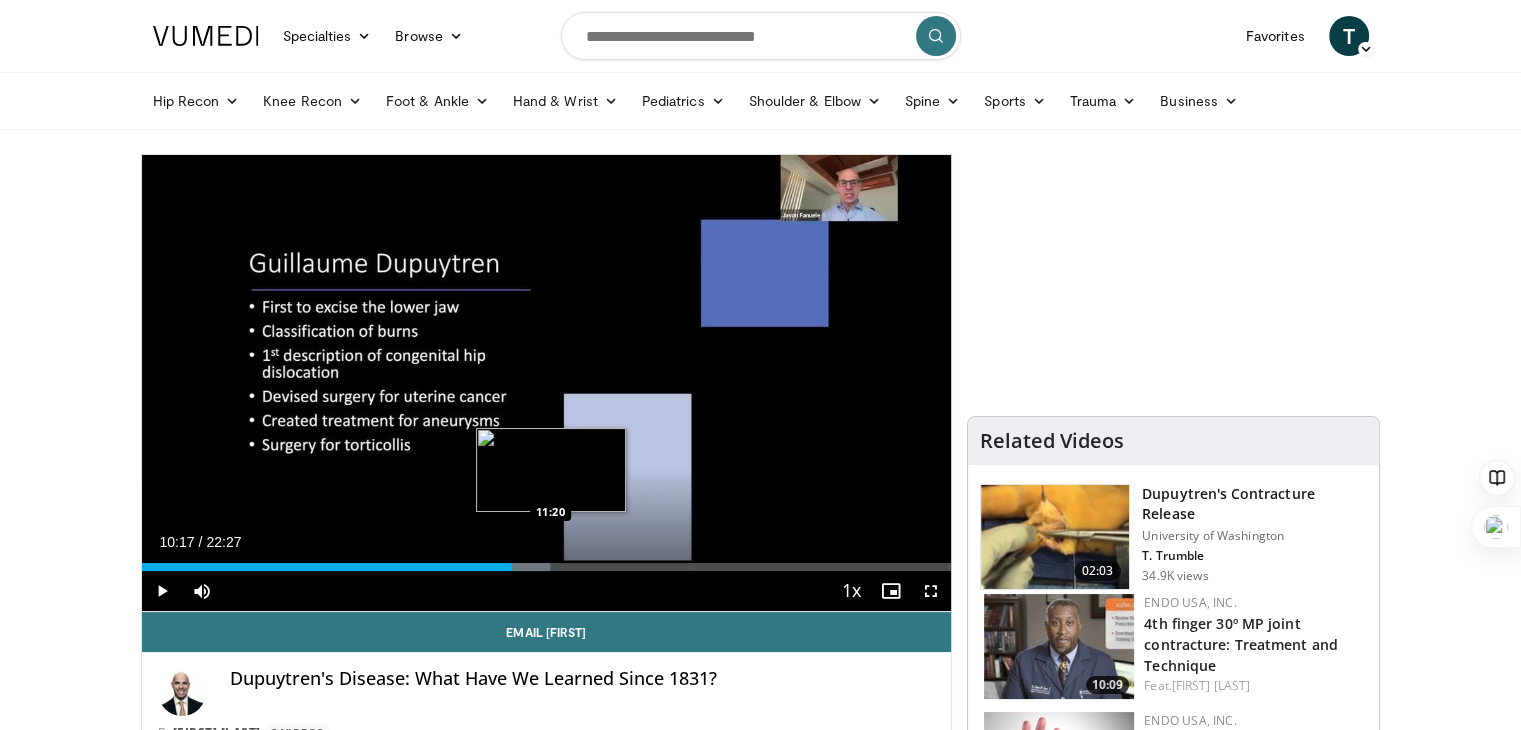 click at bounding box center (530, 567) 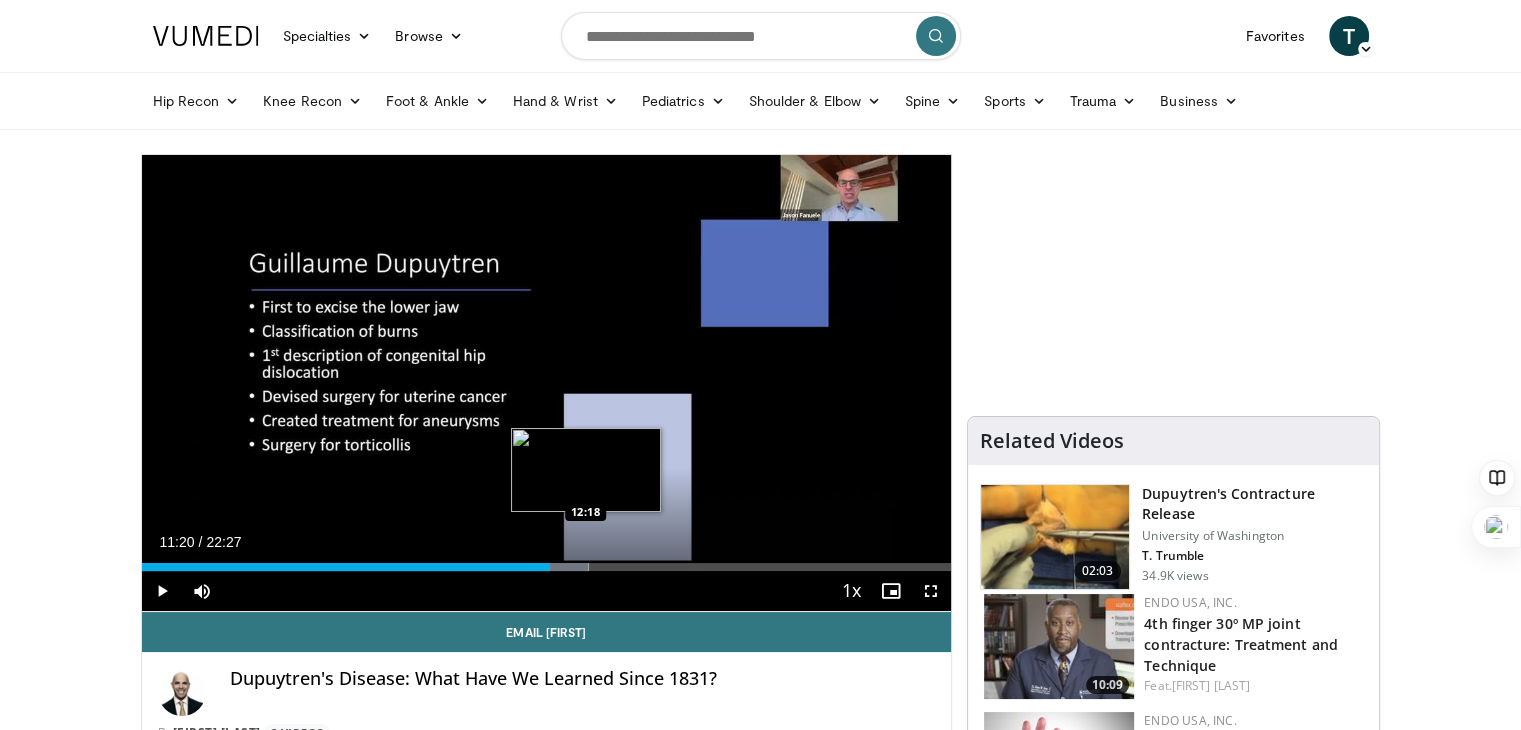 click on "Loaded :  55.21% 11:20 12:18" at bounding box center (547, 567) 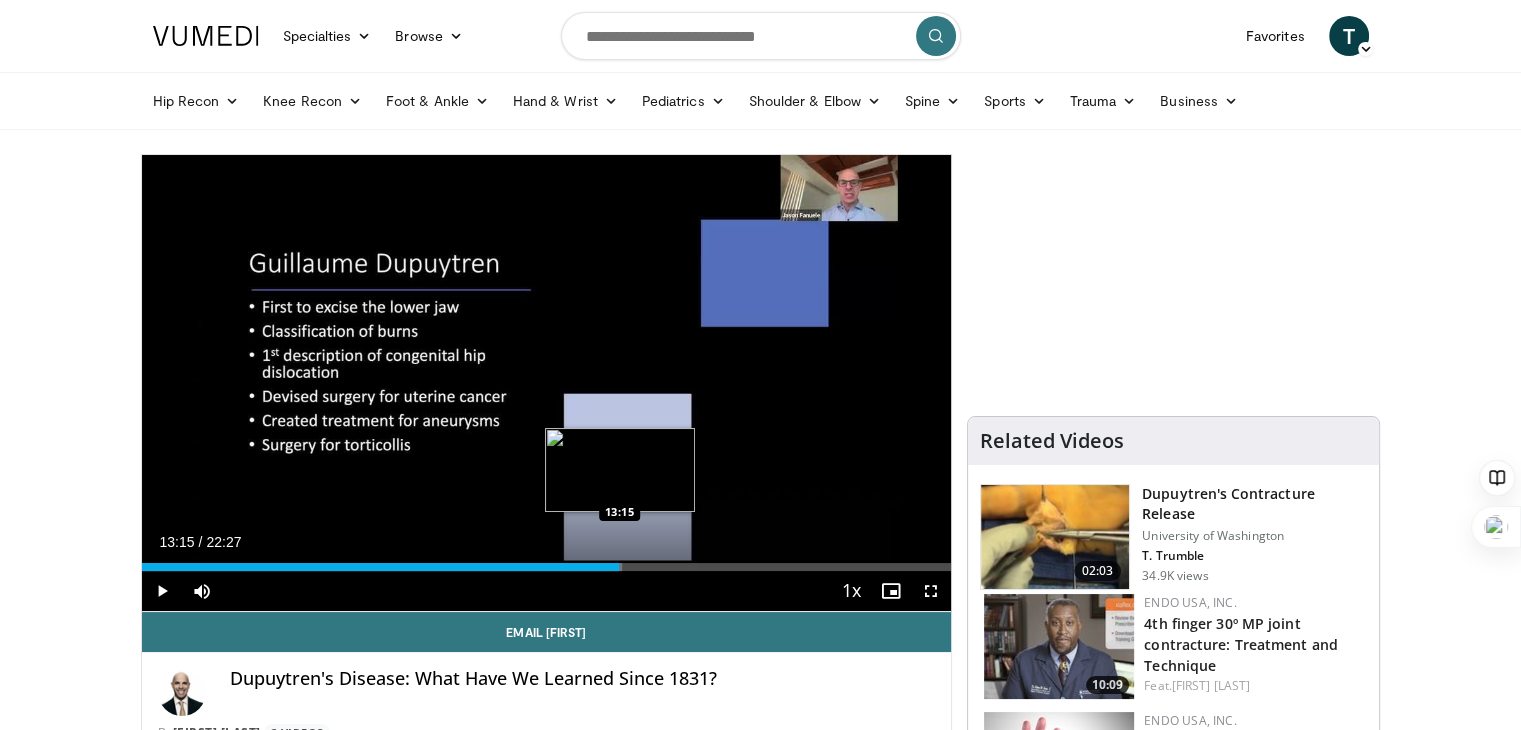 click on "Loaded :  59.37% 13:15 13:15" at bounding box center (547, 567) 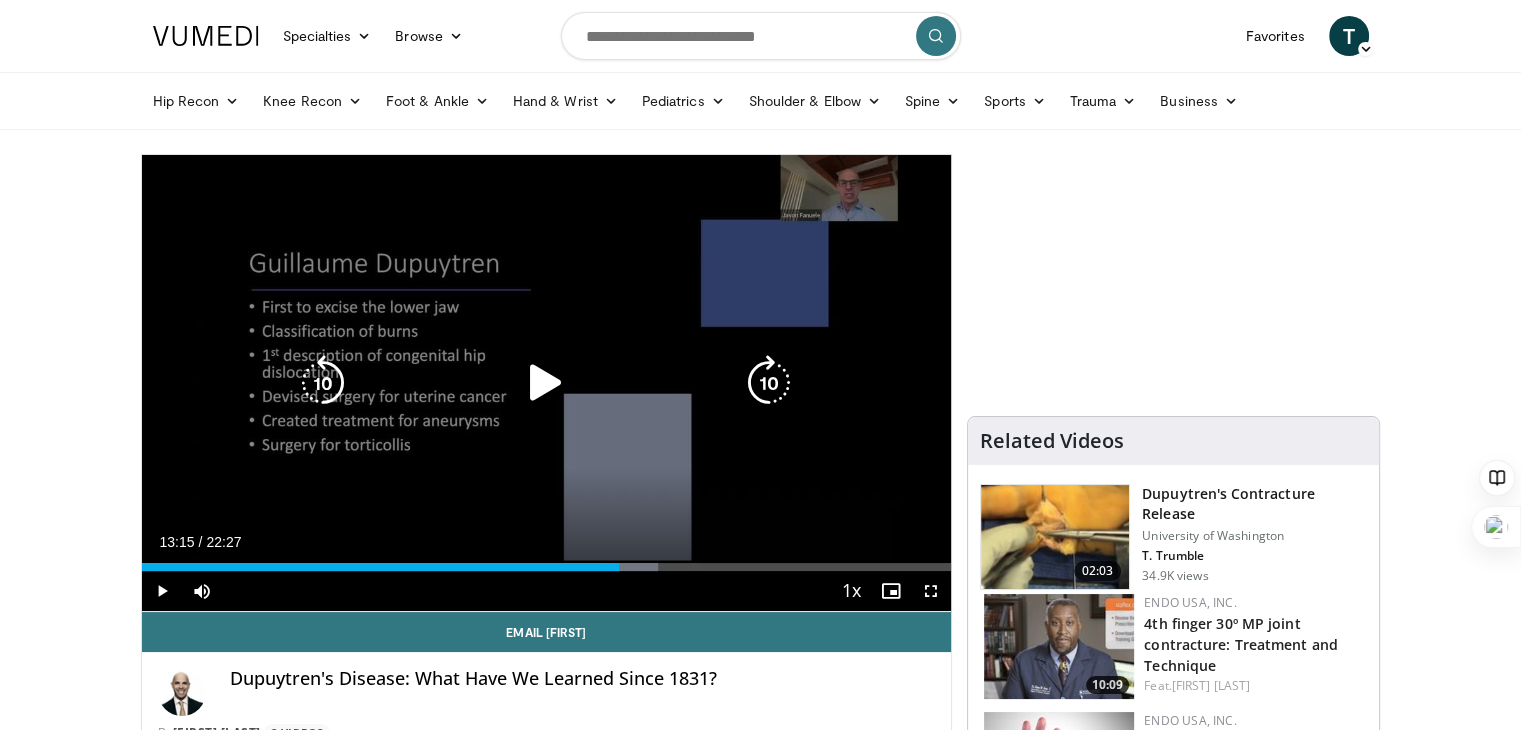 click at bounding box center (546, 383) 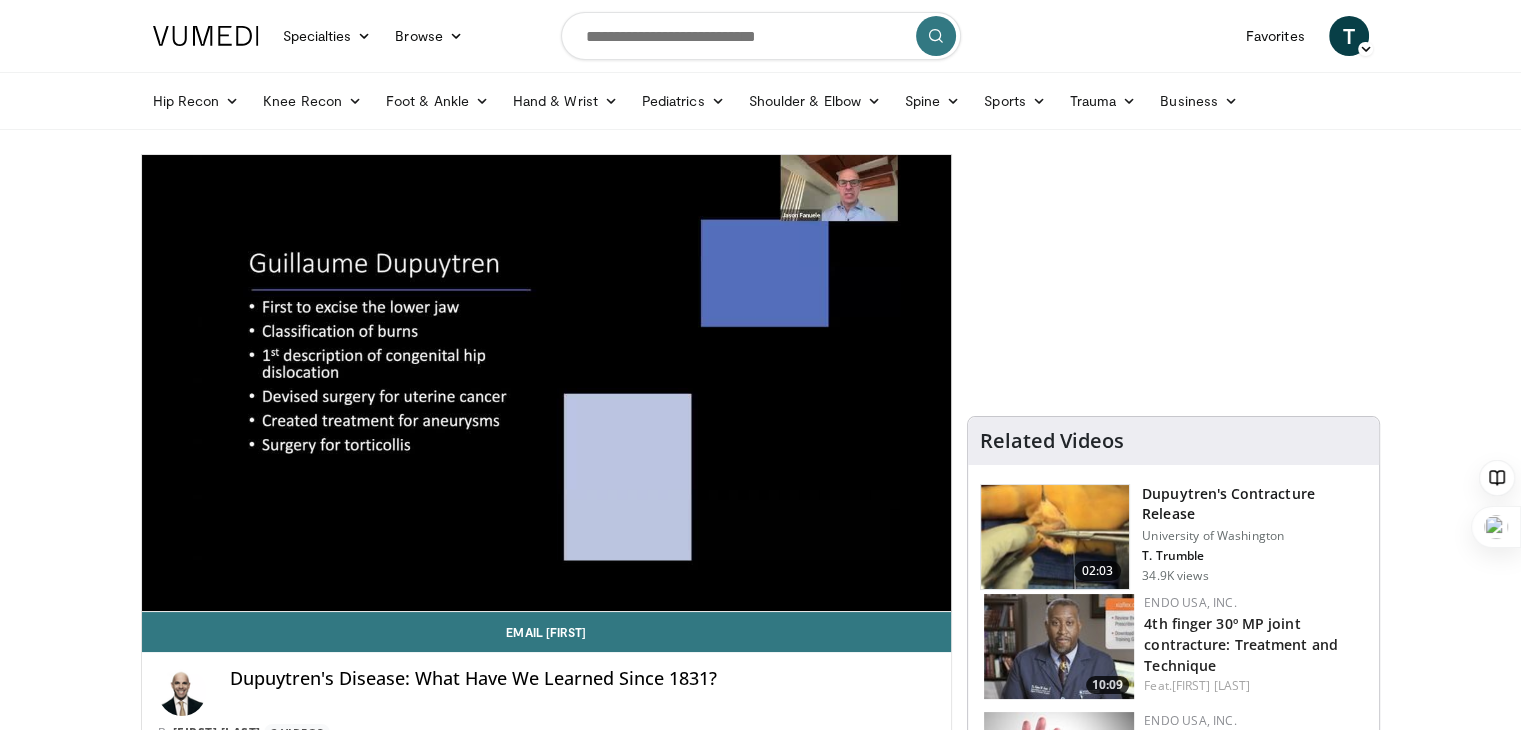 click on "**********" at bounding box center (547, 383) 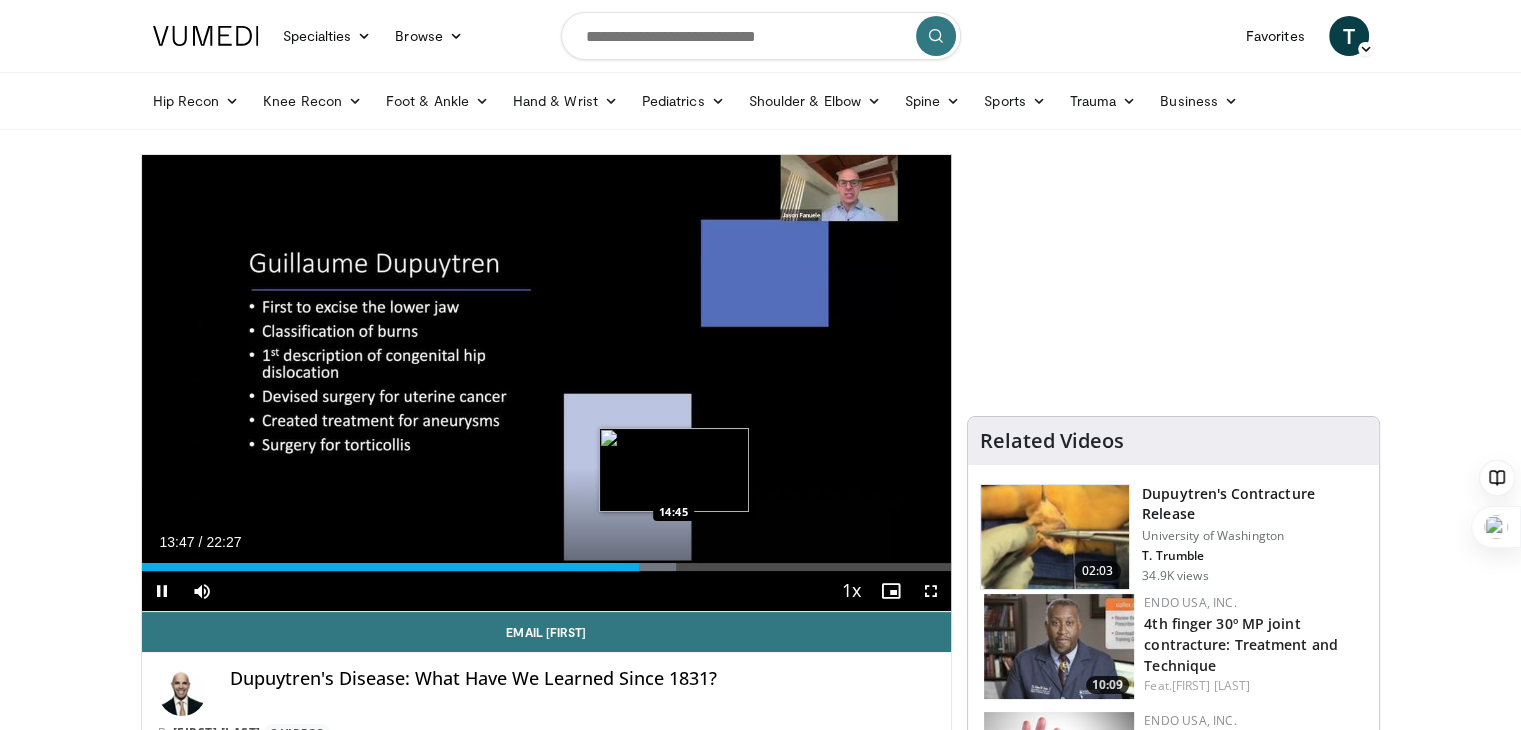 click at bounding box center [647, 567] 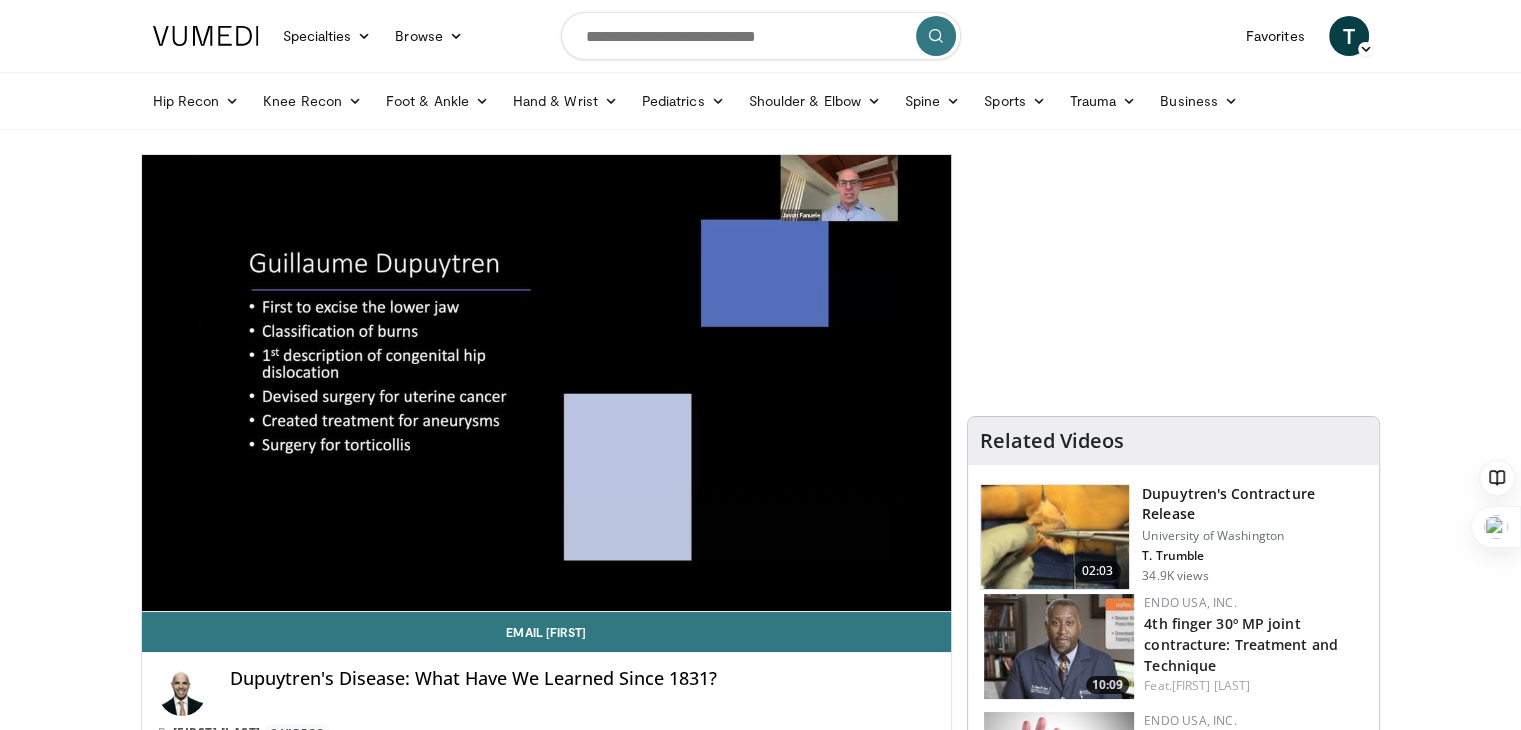 click on "10 seconds
Tap to unmute" at bounding box center (547, 383) 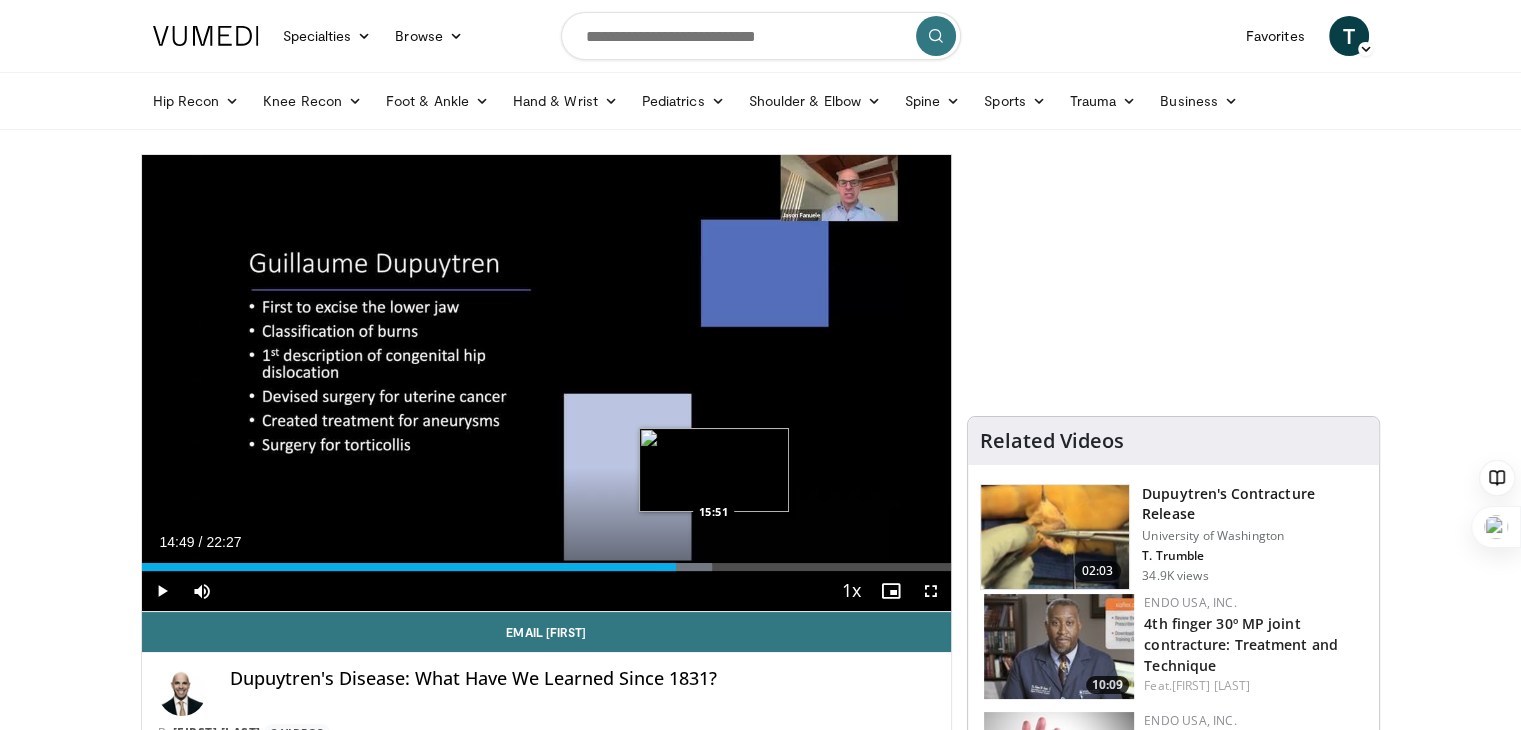 click on "Loaded :  70.50% 14:49 15:51" at bounding box center (547, 567) 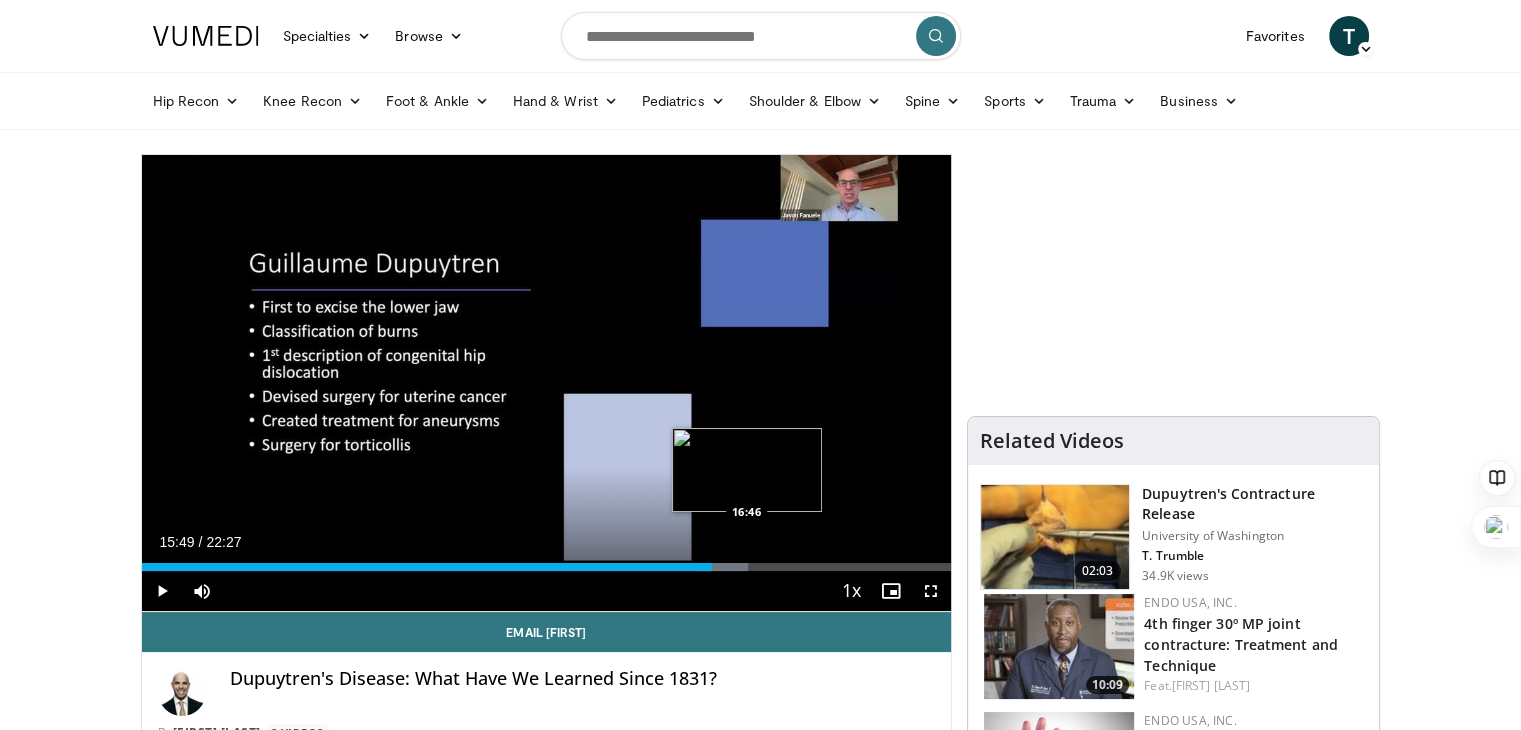 click at bounding box center [721, 567] 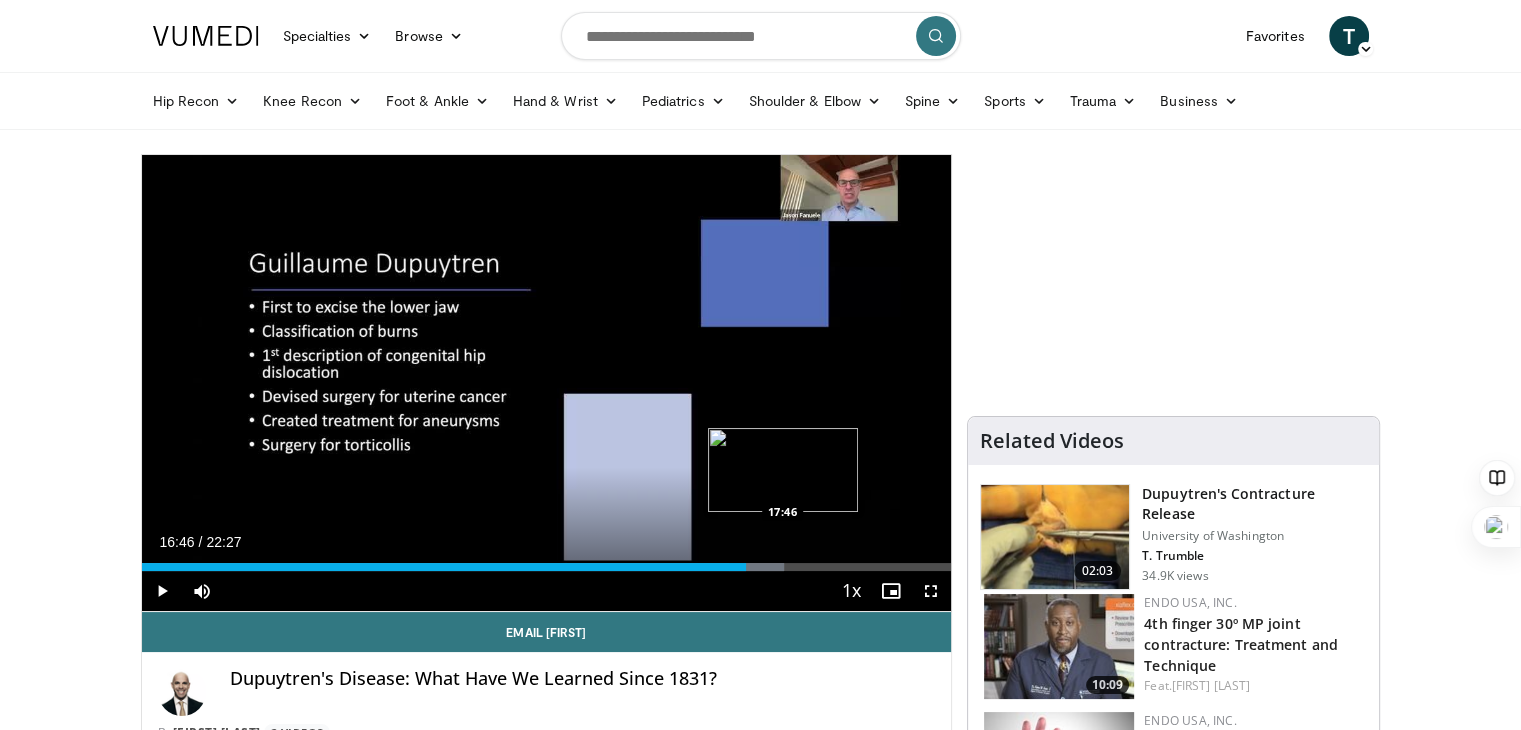 click at bounding box center (756, 567) 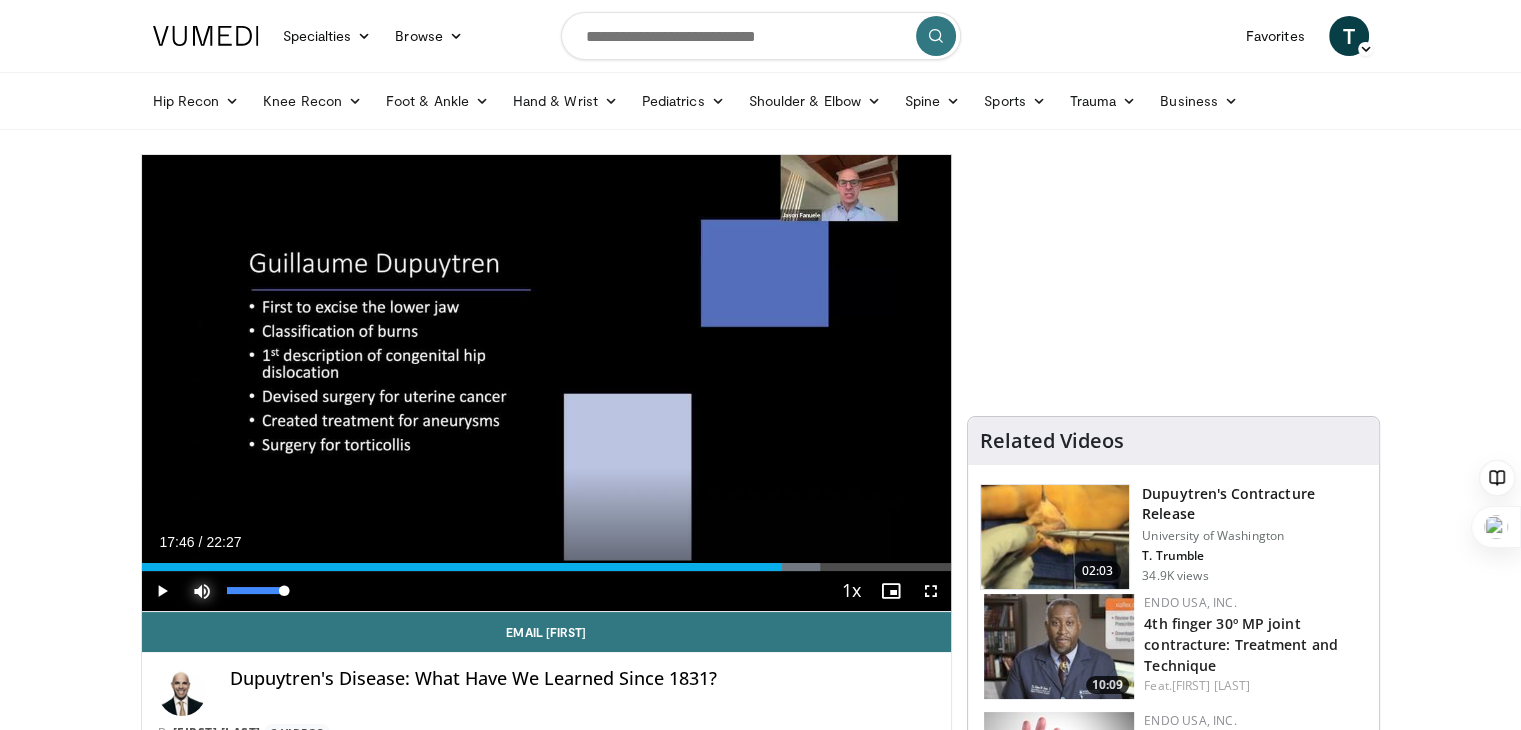 click at bounding box center [202, 591] 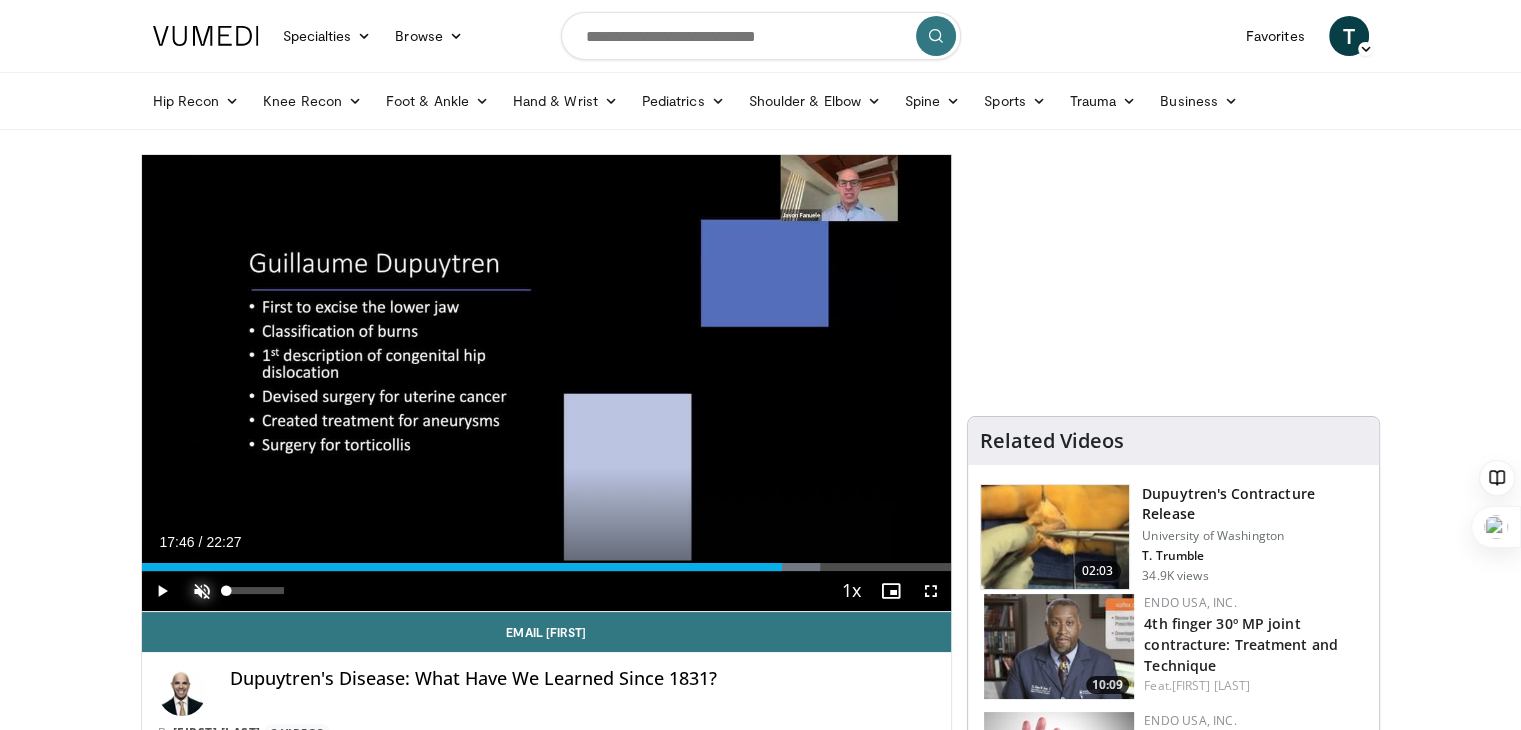 click at bounding box center [202, 591] 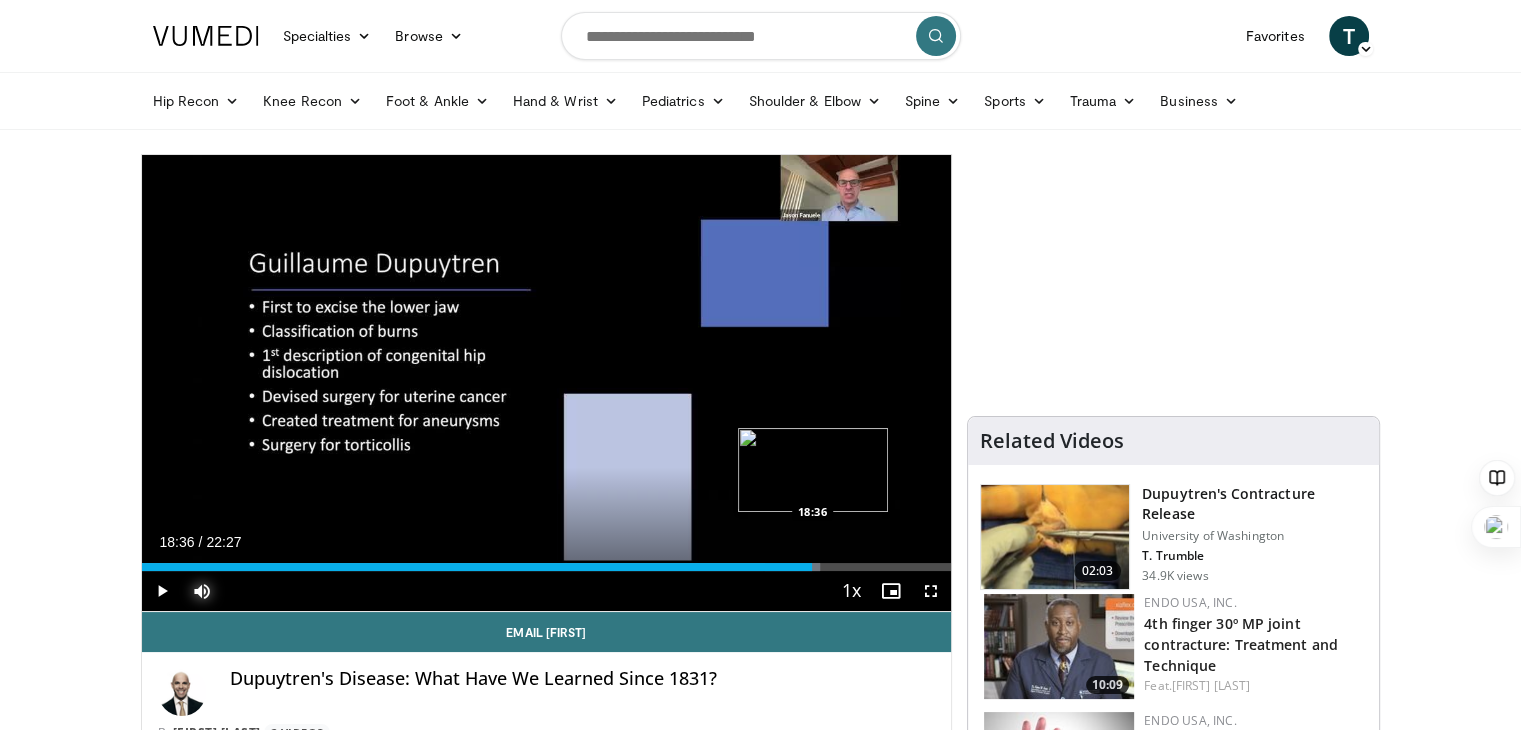 click on "Loaded :  83.86% 18:36 18:36" at bounding box center [547, 567] 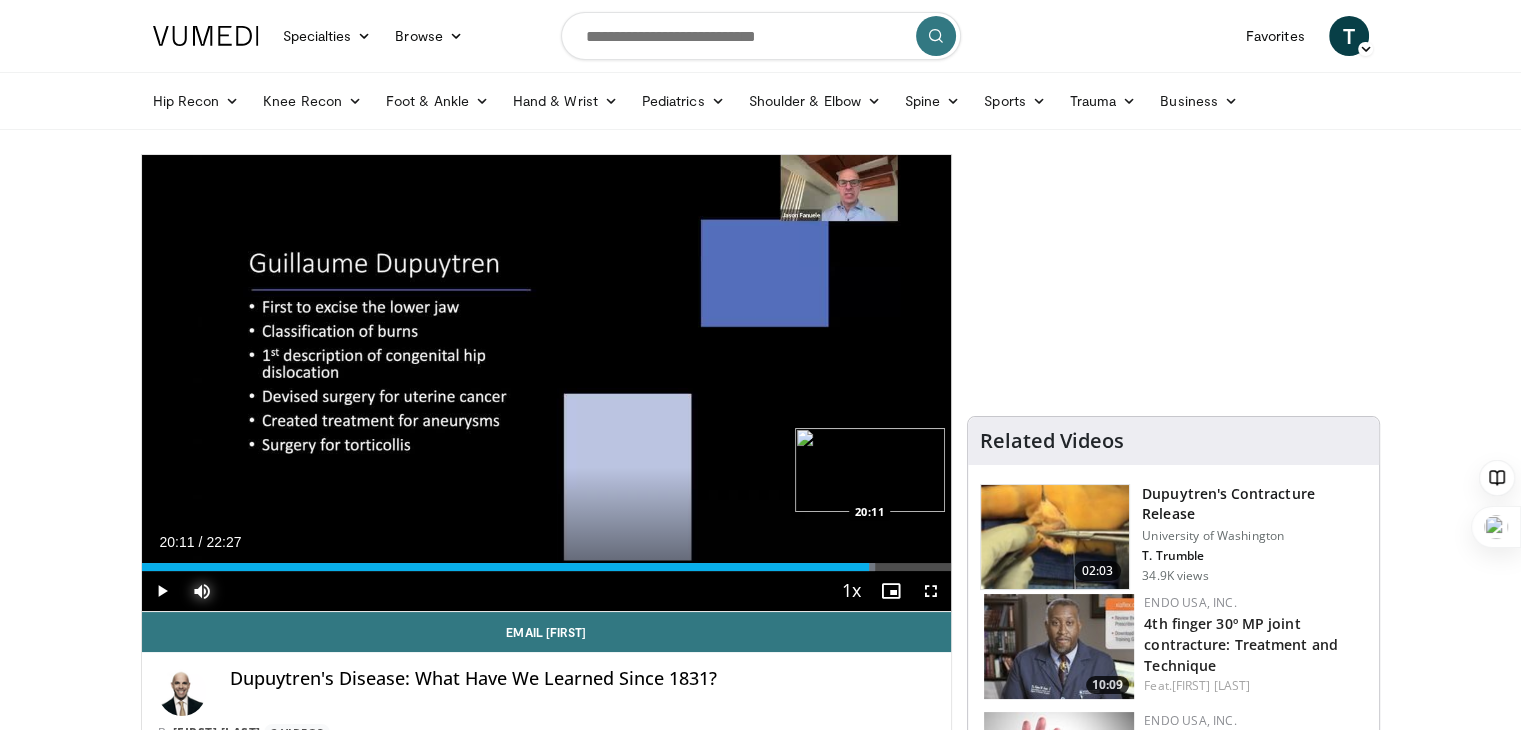 click on "Loaded :  90.54% 18:36 20:11" at bounding box center [547, 567] 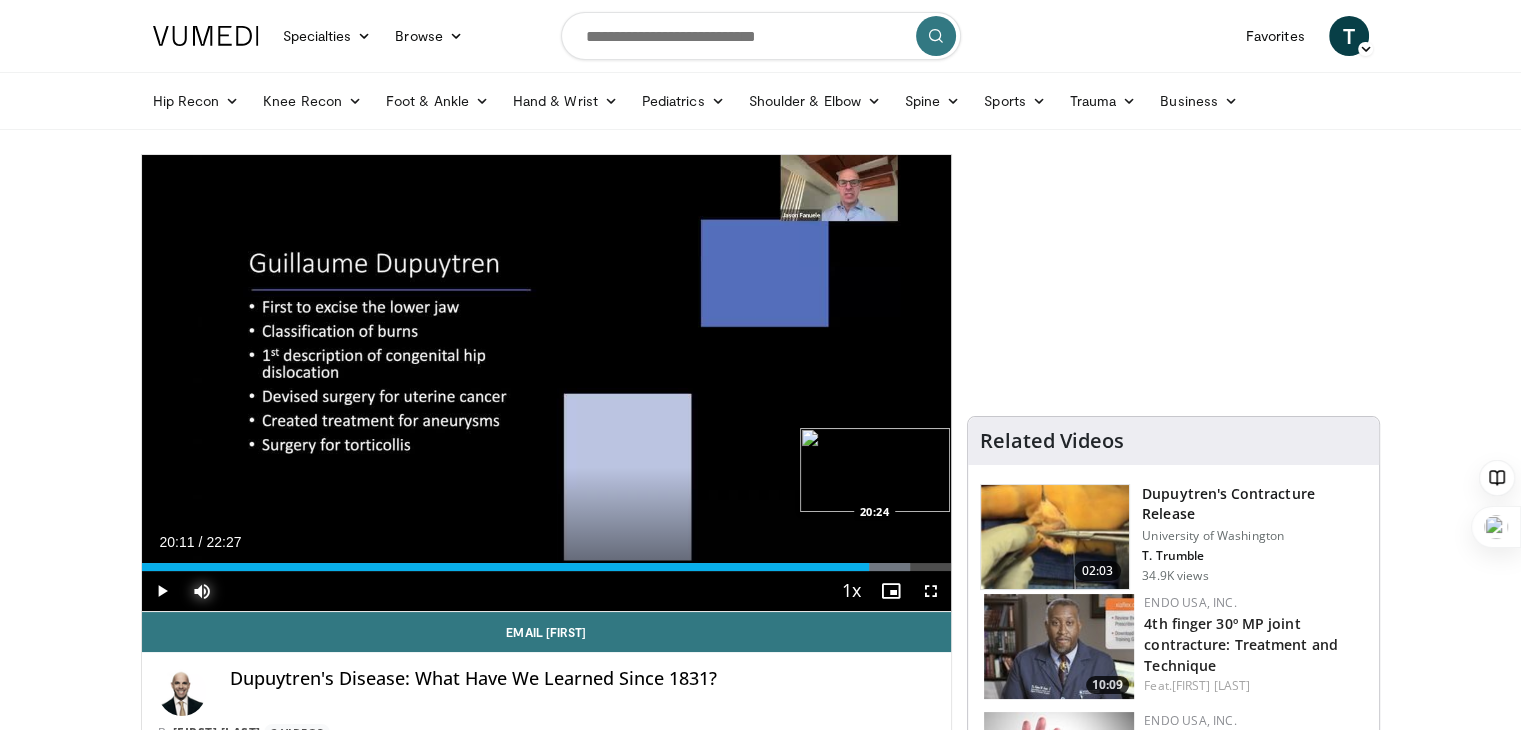 click on "Loaded :  94.97% 20:11 20:24" at bounding box center (547, 567) 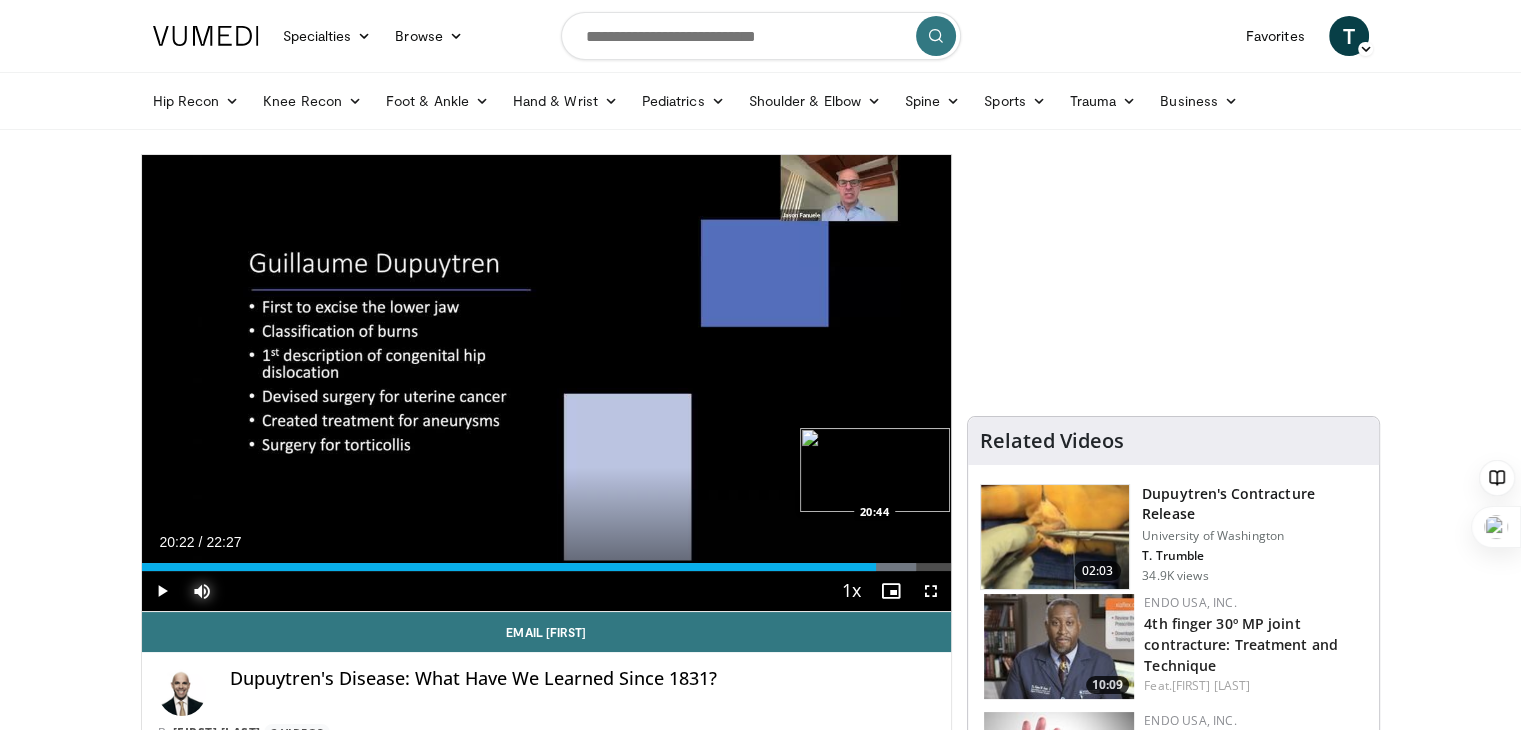 click on "Loaded :  95.70% 20:22 20:44" at bounding box center [547, 567] 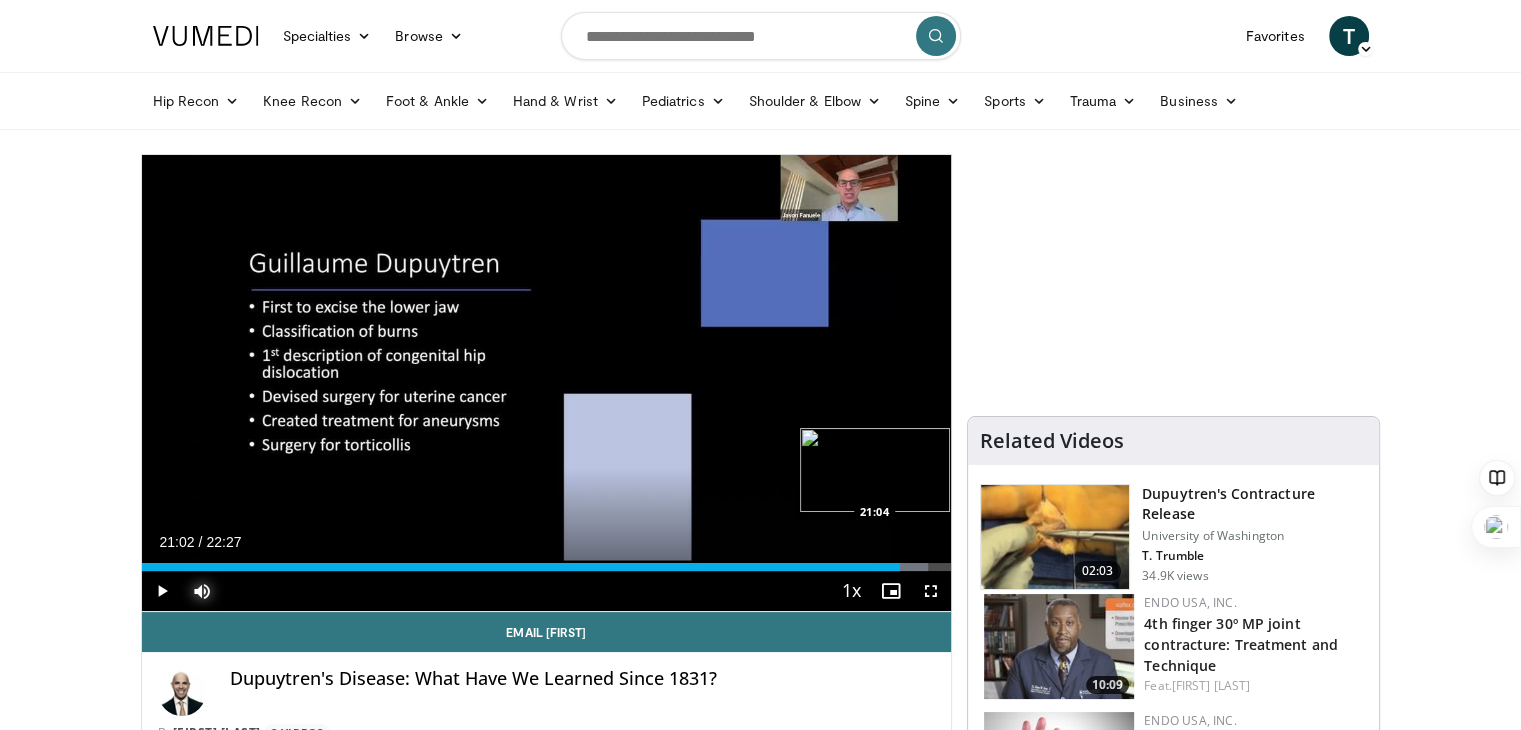 click on "Loaded :  97.18% 21:02 21:04" at bounding box center (547, 567) 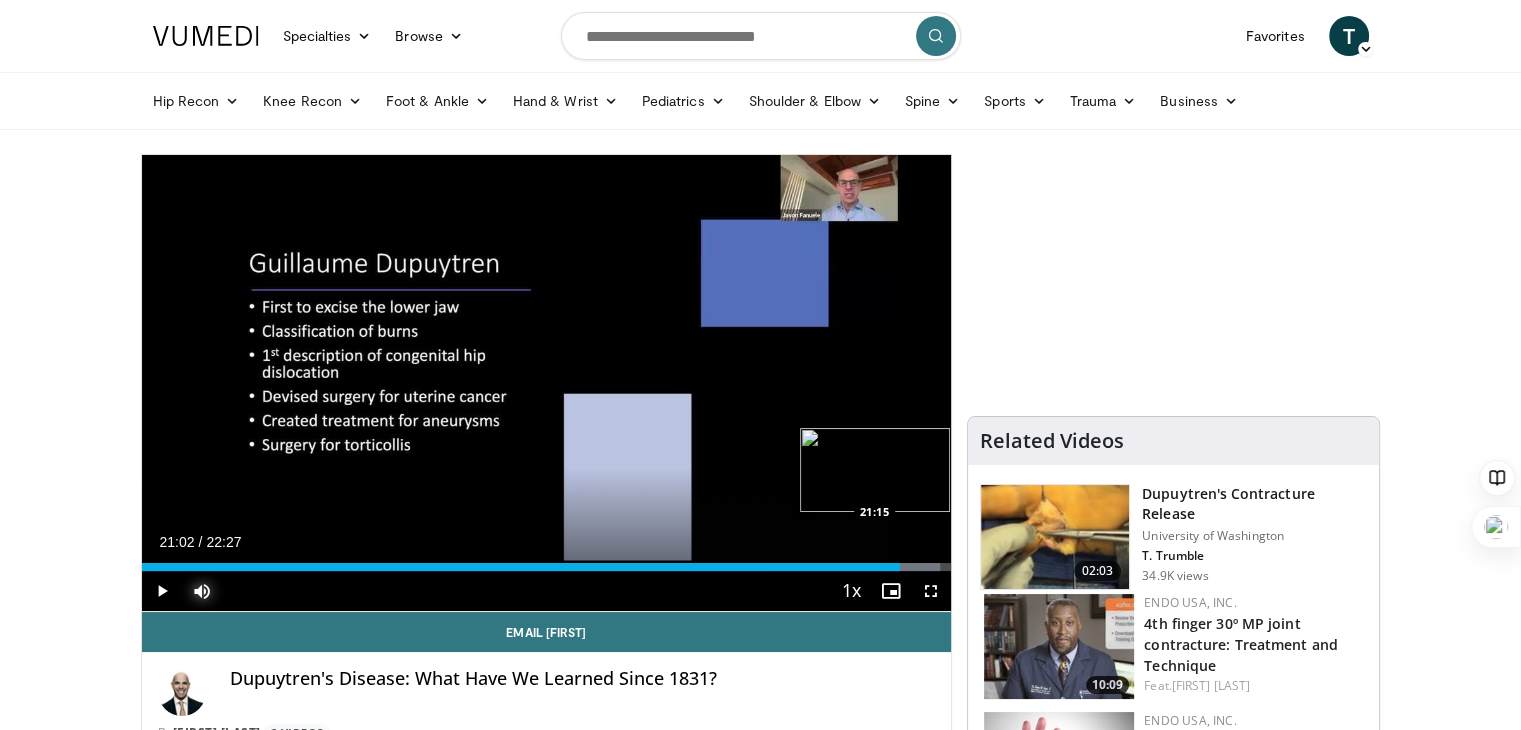 click on "Loaded :  98.65% 21:02 21:15" at bounding box center [547, 567] 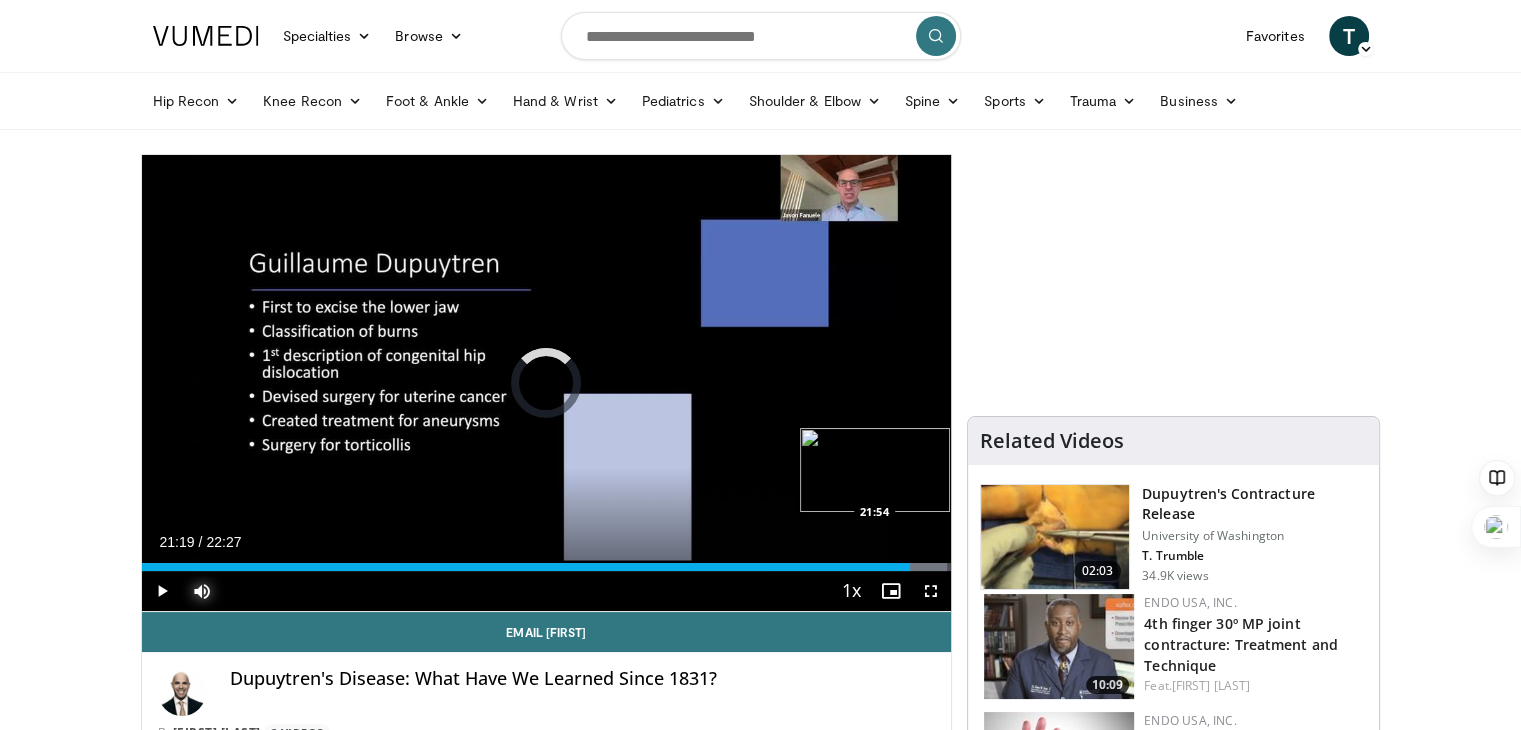 click on "Loaded :  99.44% 21:19 21:54" at bounding box center [547, 567] 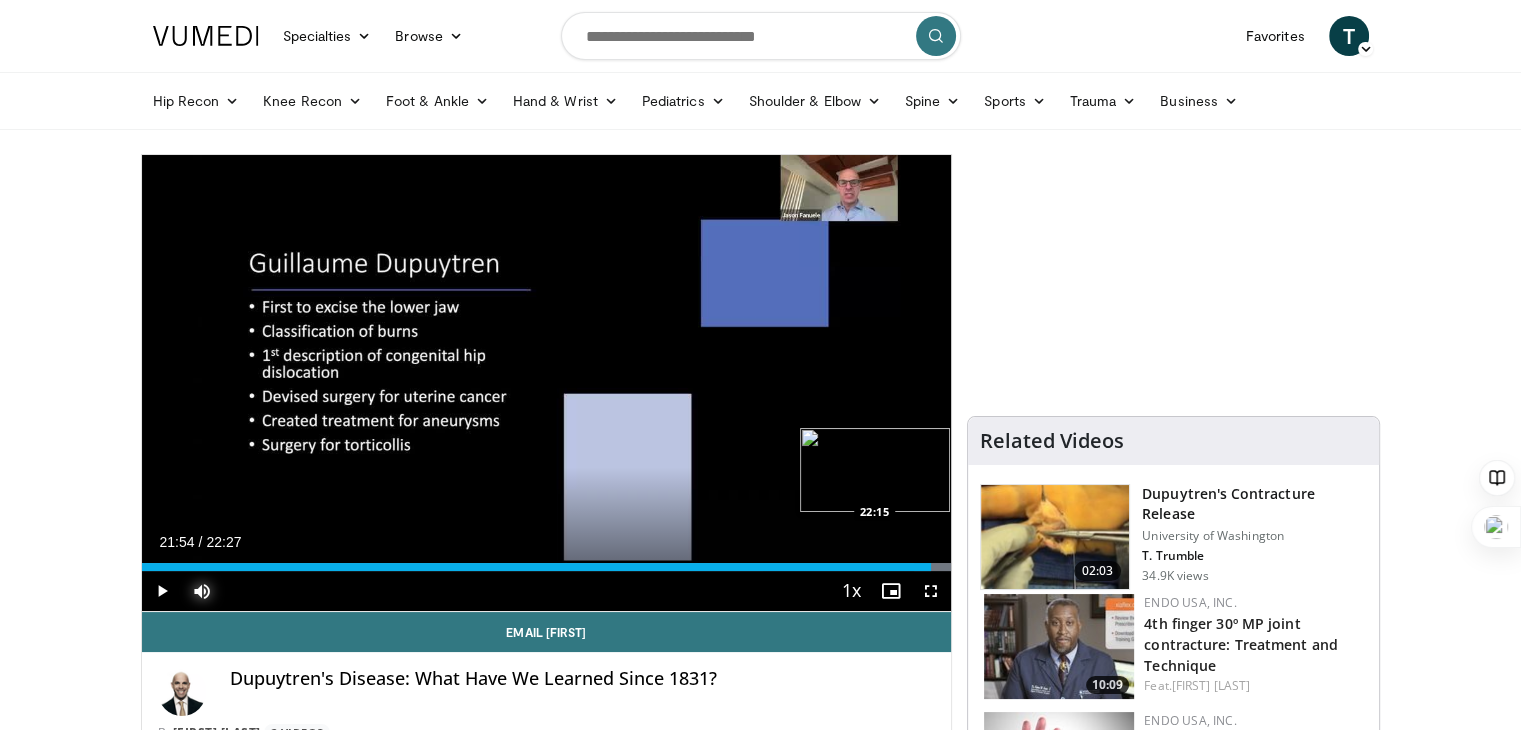 click on "Loaded :  100.00% 21:54 22:15" at bounding box center (547, 567) 